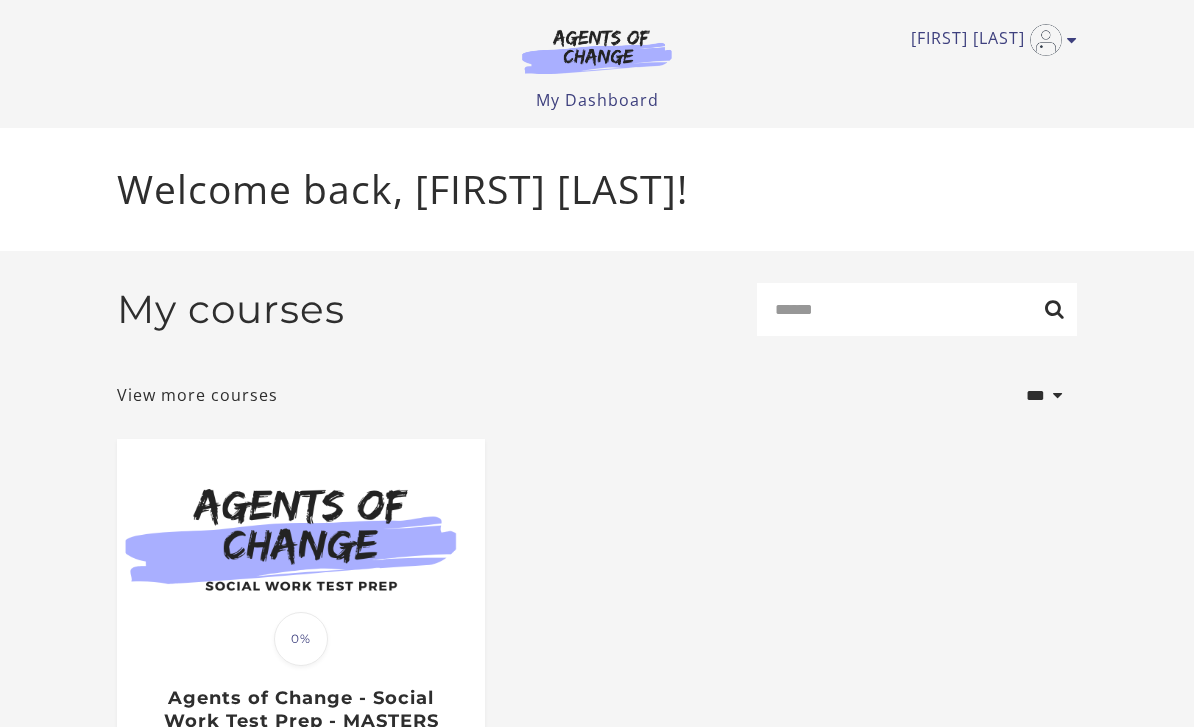 scroll, scrollTop: 0, scrollLeft: 0, axis: both 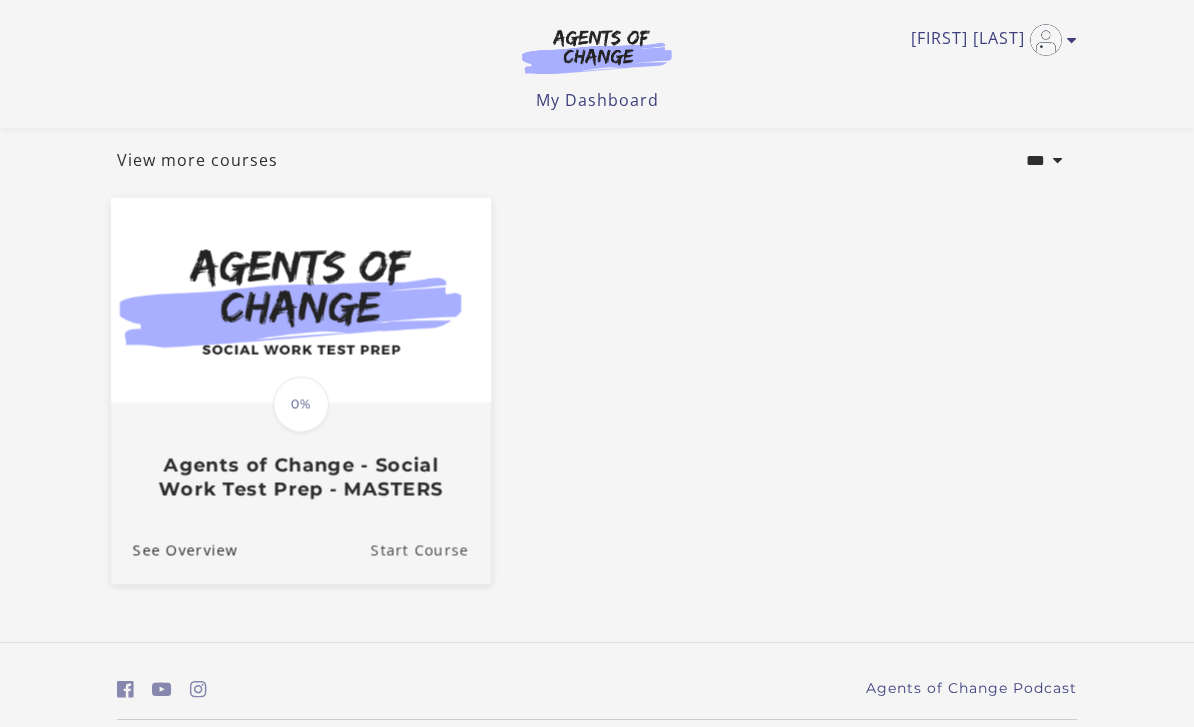 click on "Start Course" at bounding box center [431, 550] 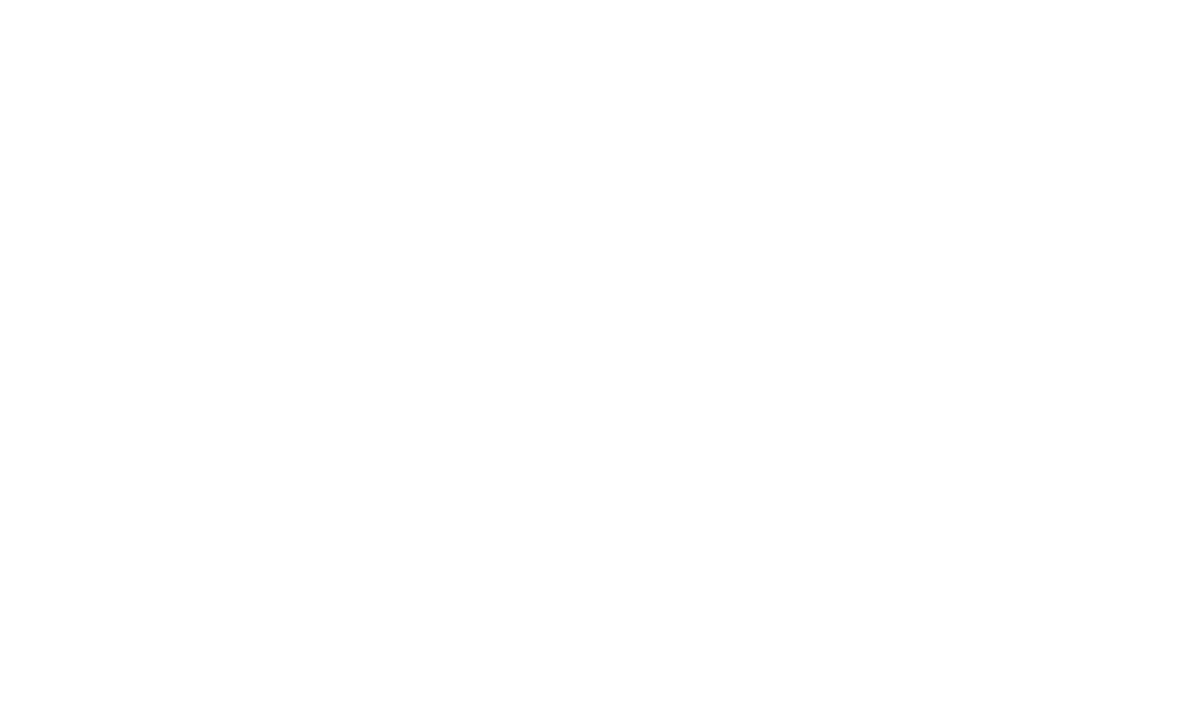 scroll, scrollTop: 0, scrollLeft: 0, axis: both 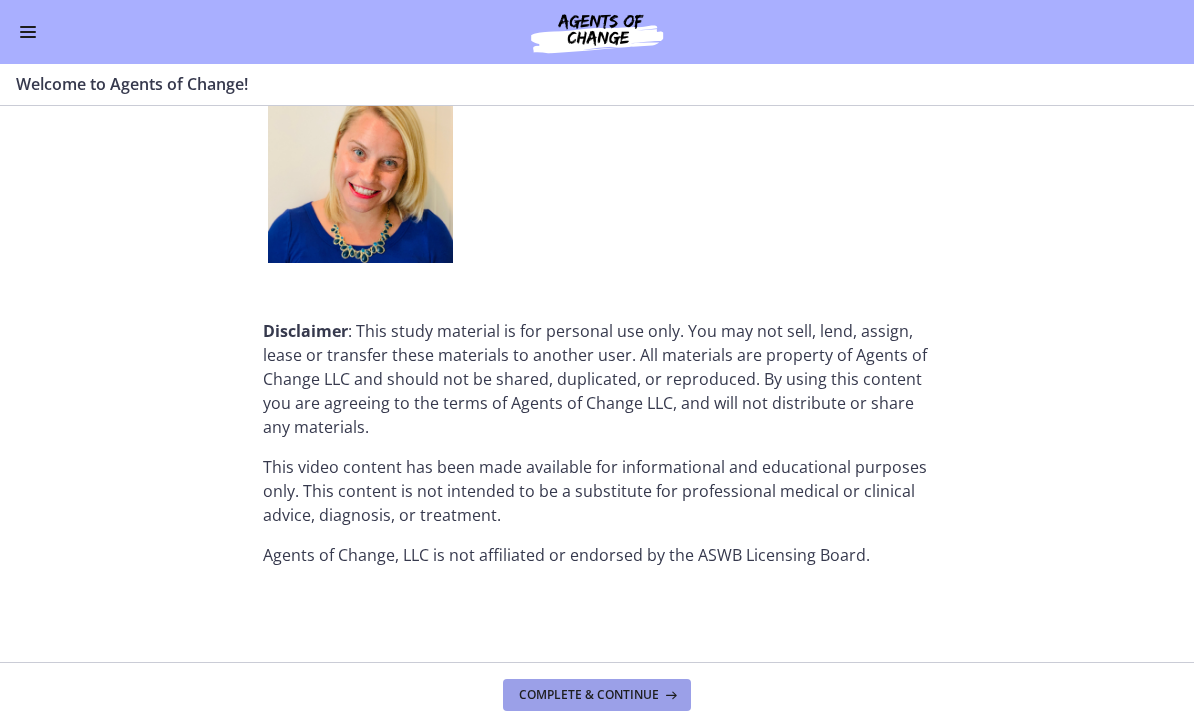 click on "Complete & continue" at bounding box center [589, 695] 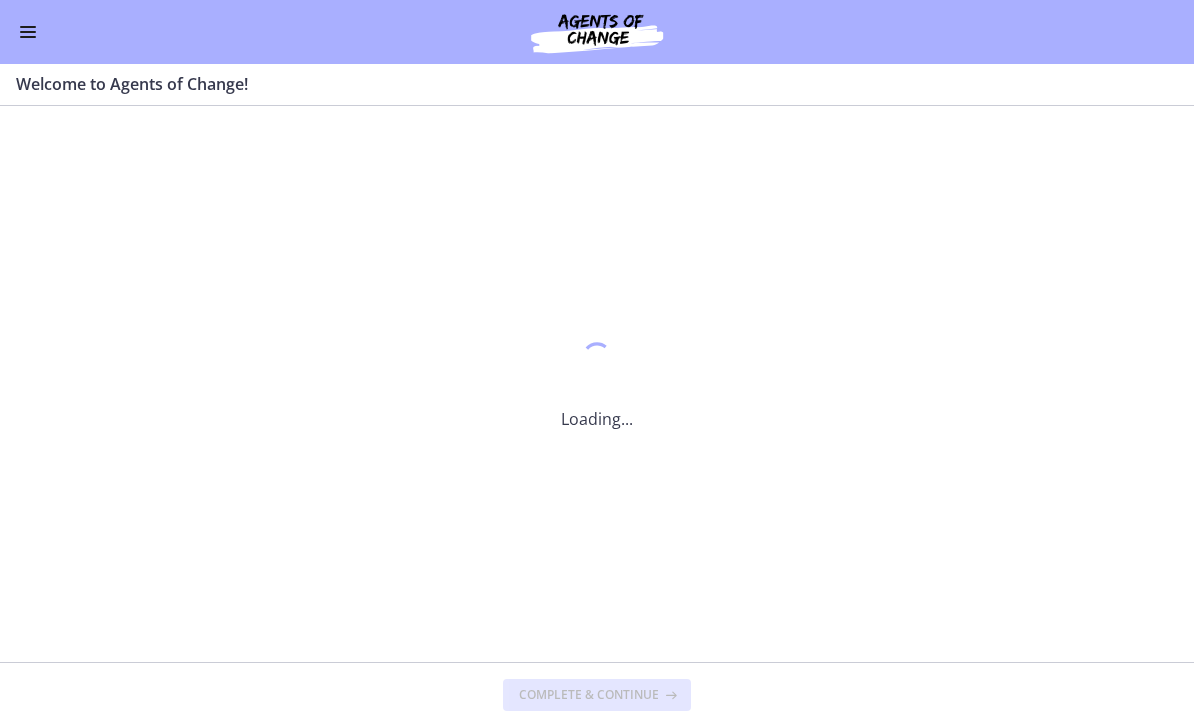 scroll, scrollTop: 0, scrollLeft: 0, axis: both 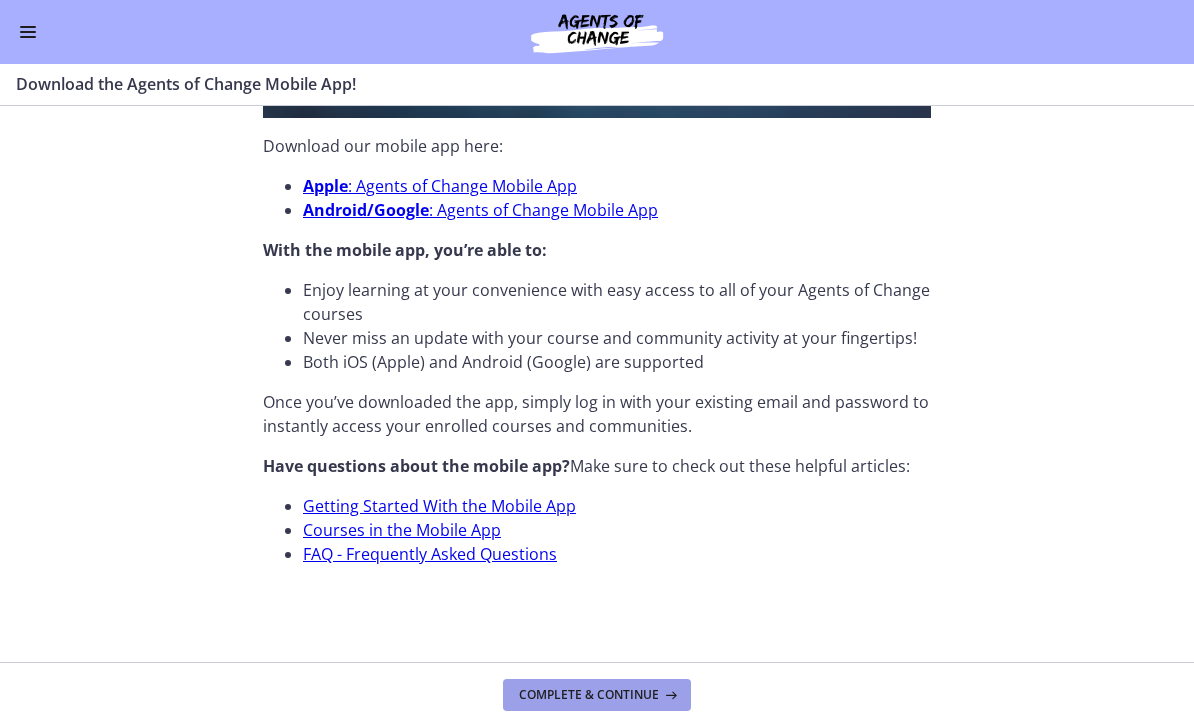 click at bounding box center [669, 695] 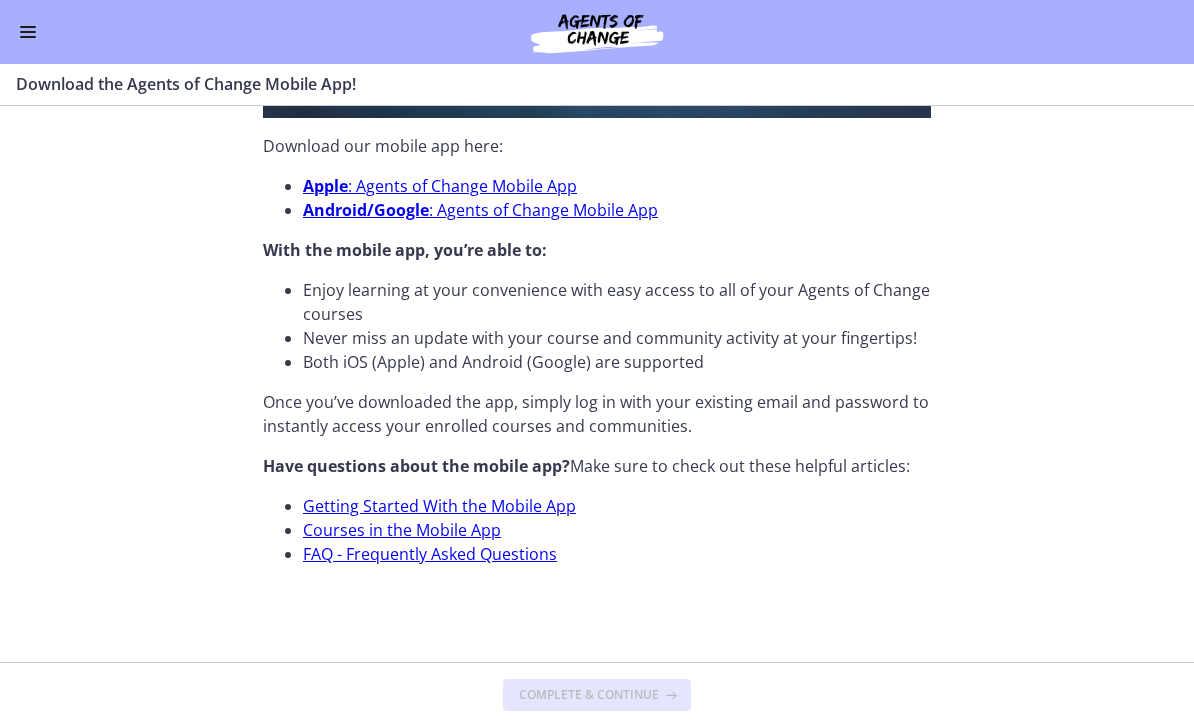 scroll, scrollTop: 0, scrollLeft: 0, axis: both 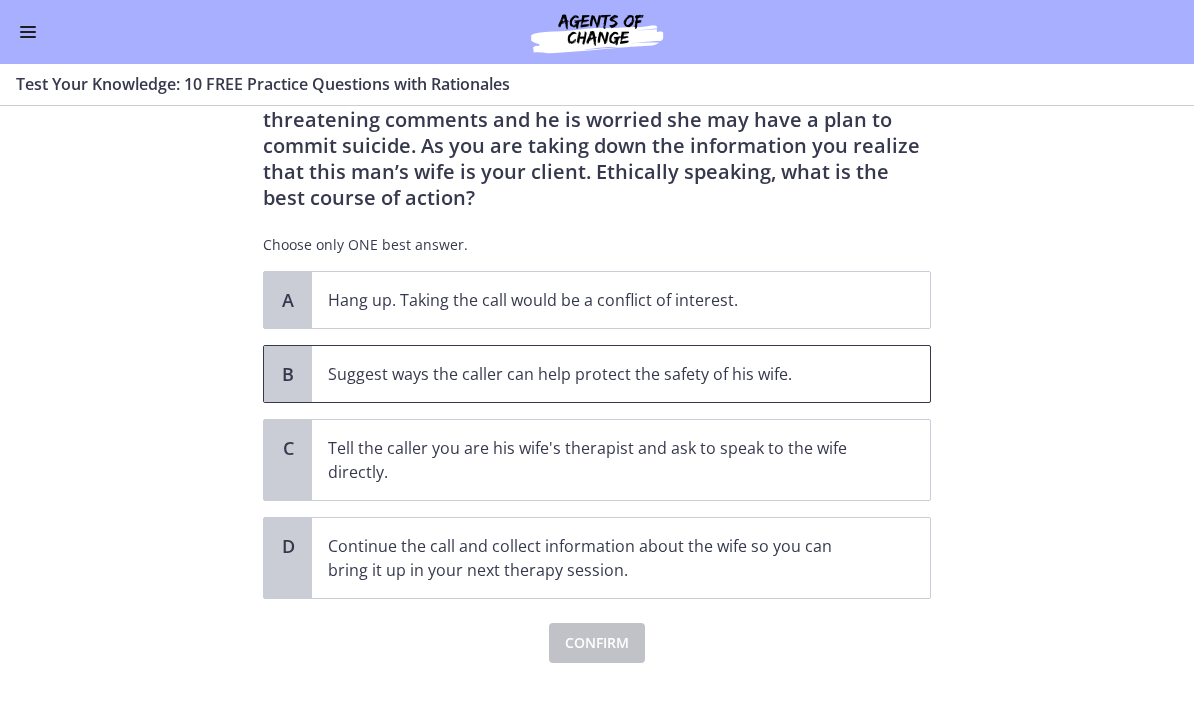 click on "Suggest ways the caller can help protect the safety of his wife." at bounding box center (601, 374) 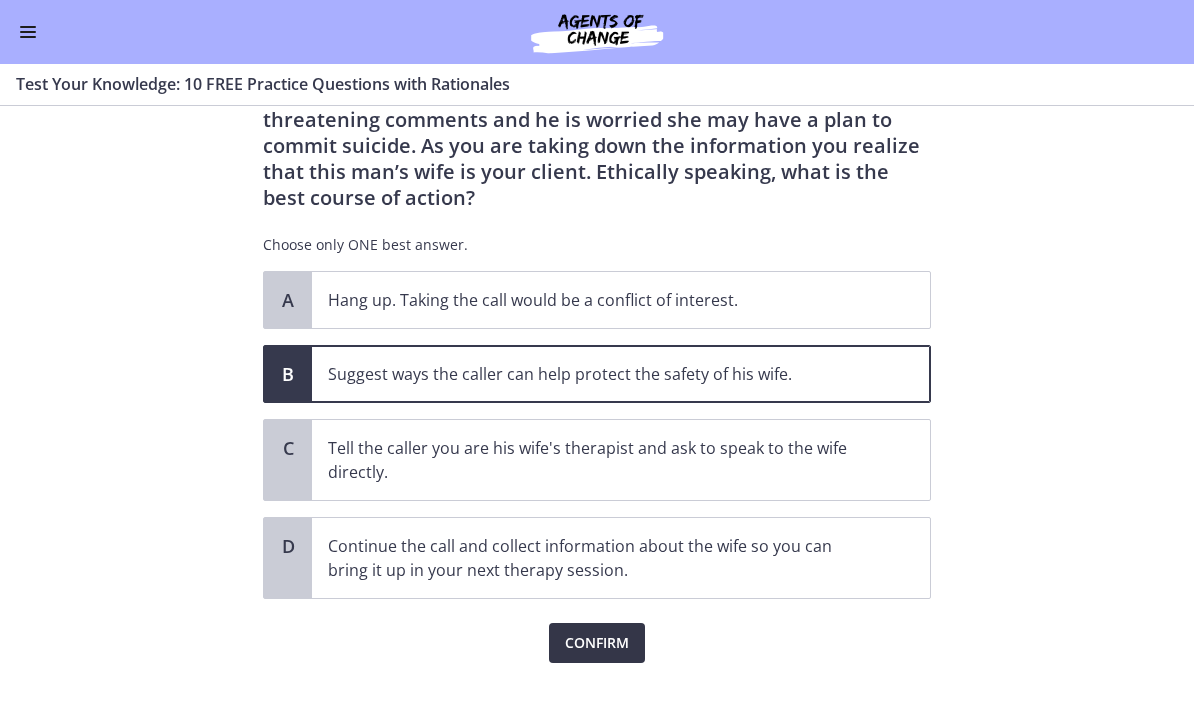 click on "Confirm" at bounding box center (597, 643) 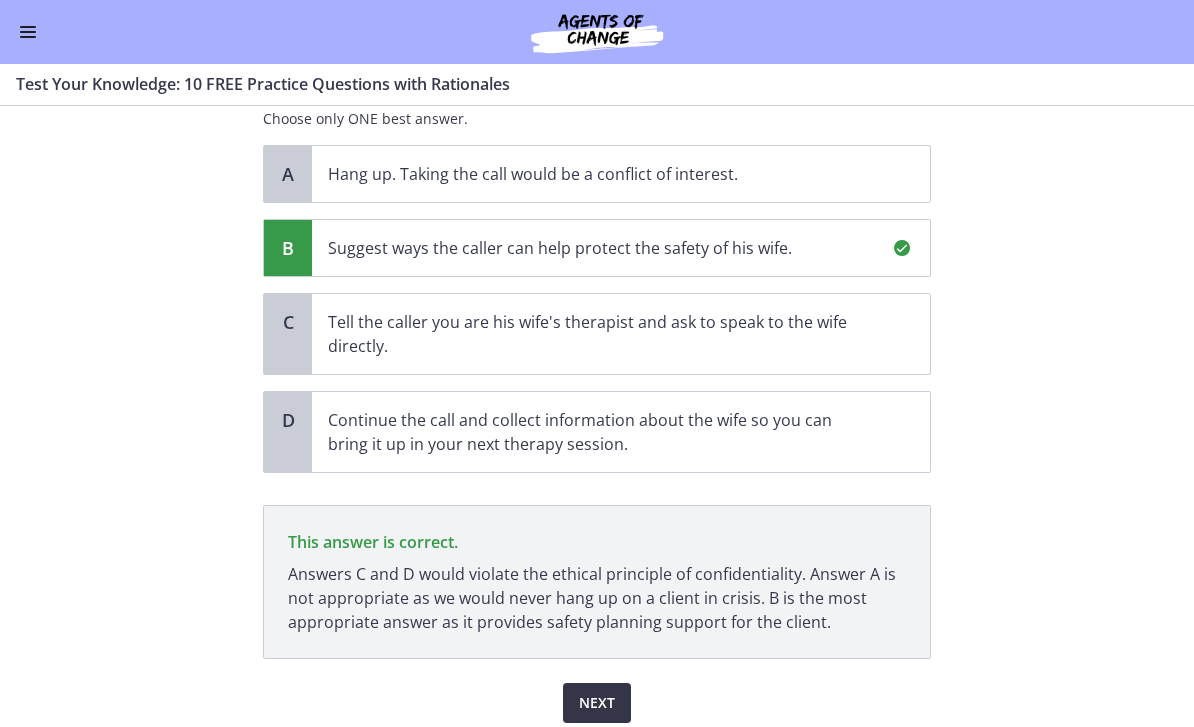 scroll, scrollTop: 317, scrollLeft: 0, axis: vertical 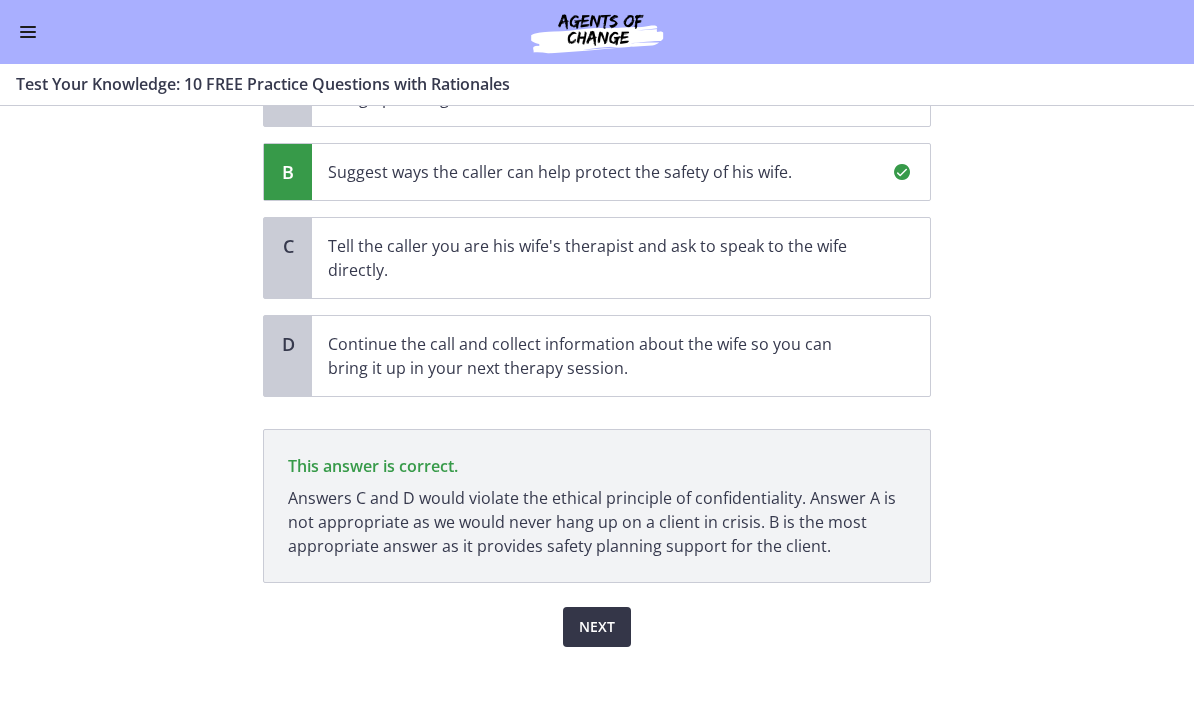 click on "Next" at bounding box center (597, 627) 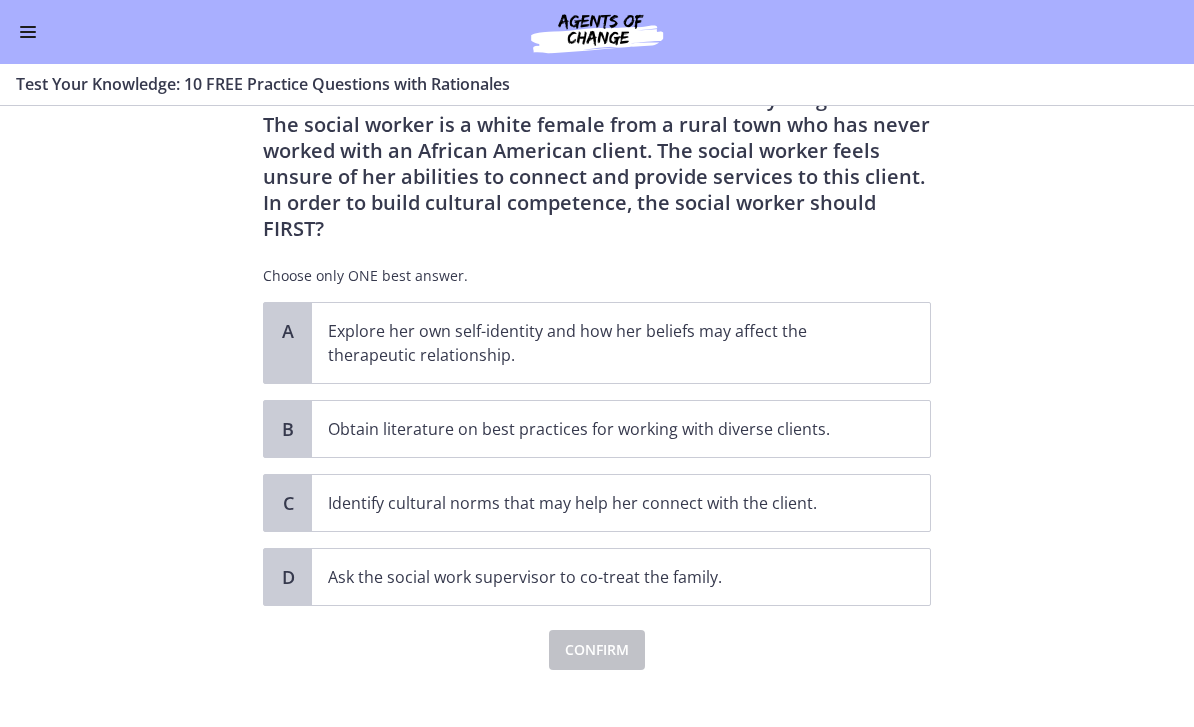 scroll, scrollTop: 111, scrollLeft: 0, axis: vertical 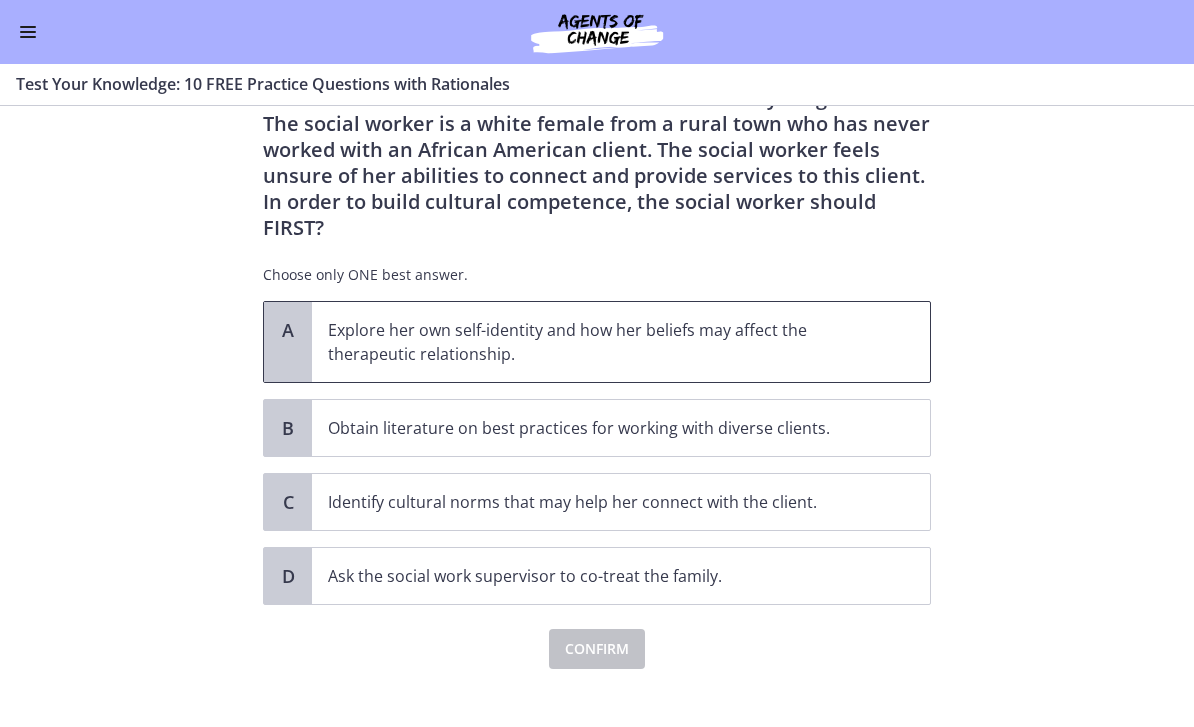 click on "Explore her own self-identity and how her beliefs may affect the therapeutic relationship." at bounding box center [621, 342] 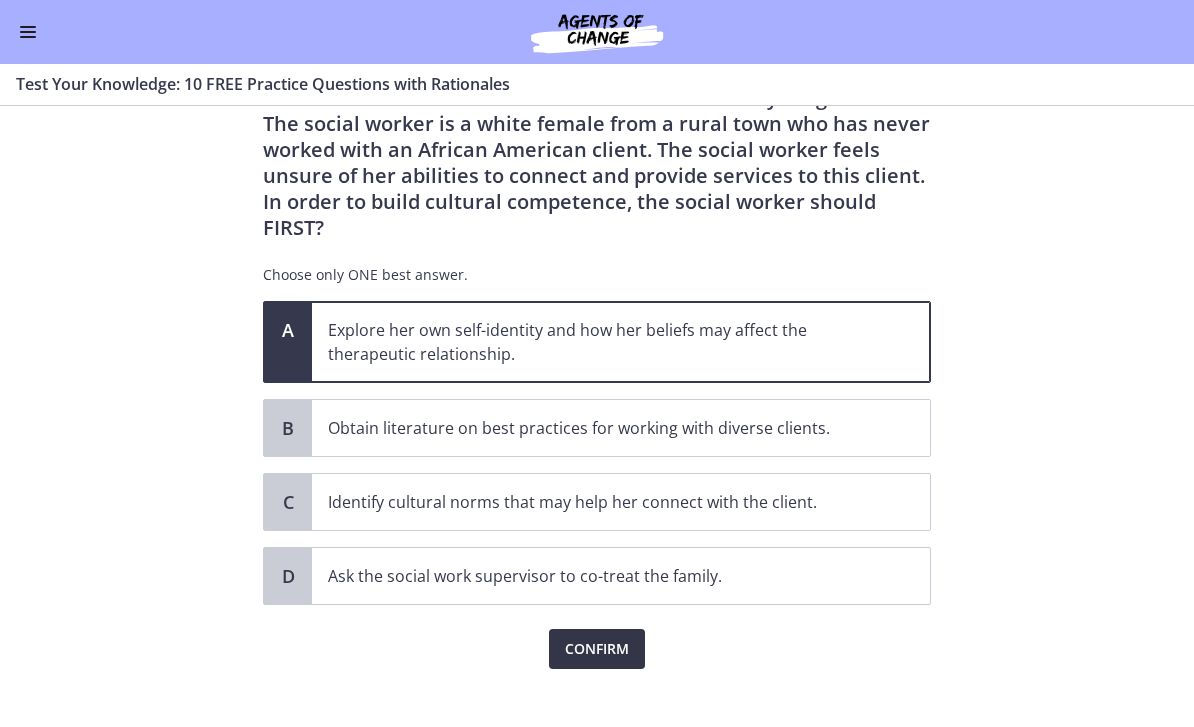 click on "Confirm" at bounding box center [597, 649] 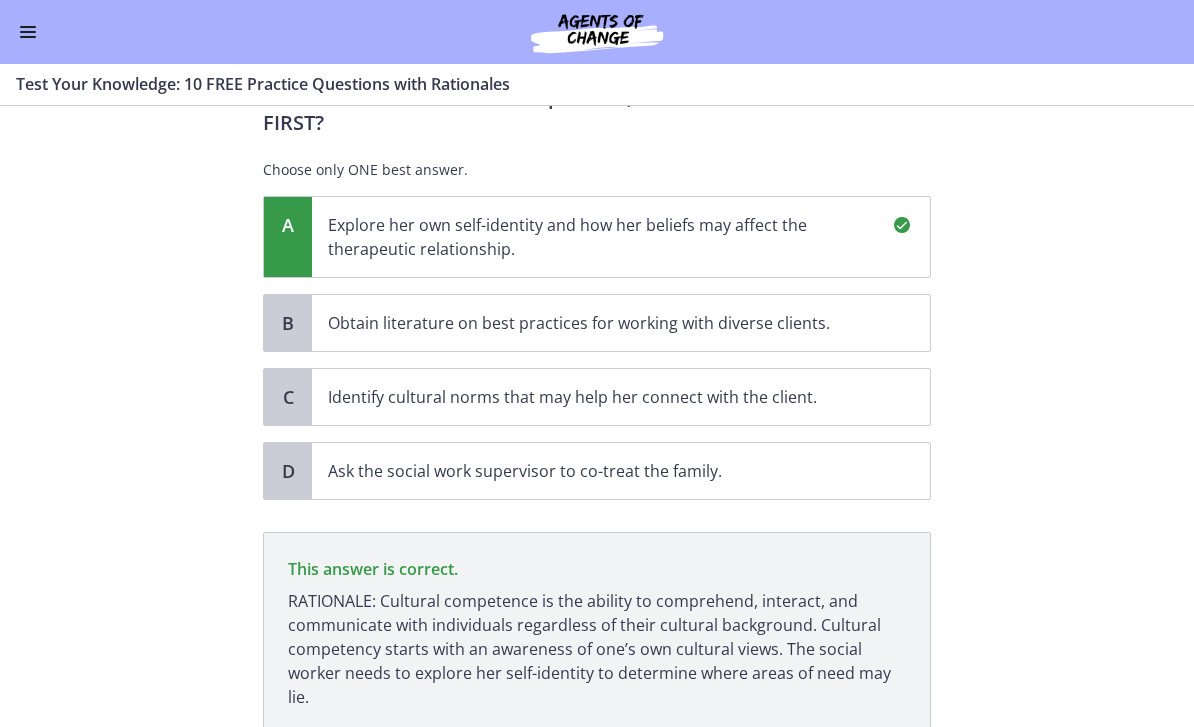 scroll, scrollTop: 367, scrollLeft: 0, axis: vertical 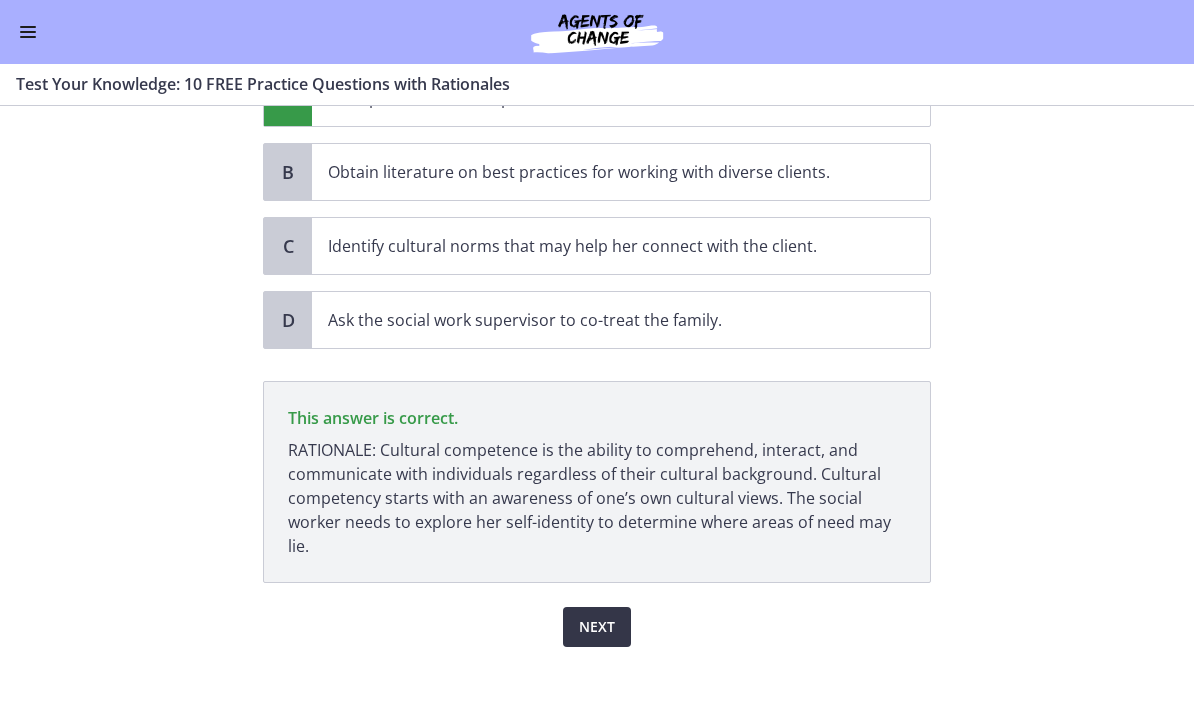 click on "Next" at bounding box center (597, 627) 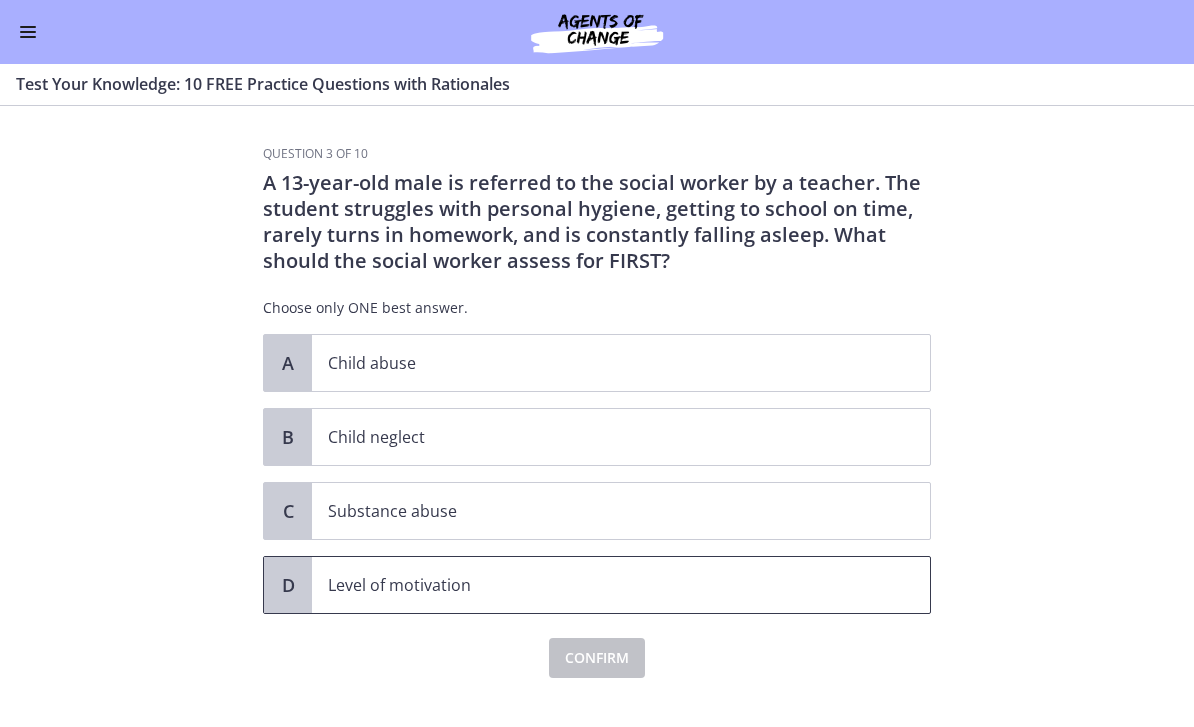 click on "Level of motivation" at bounding box center [601, 585] 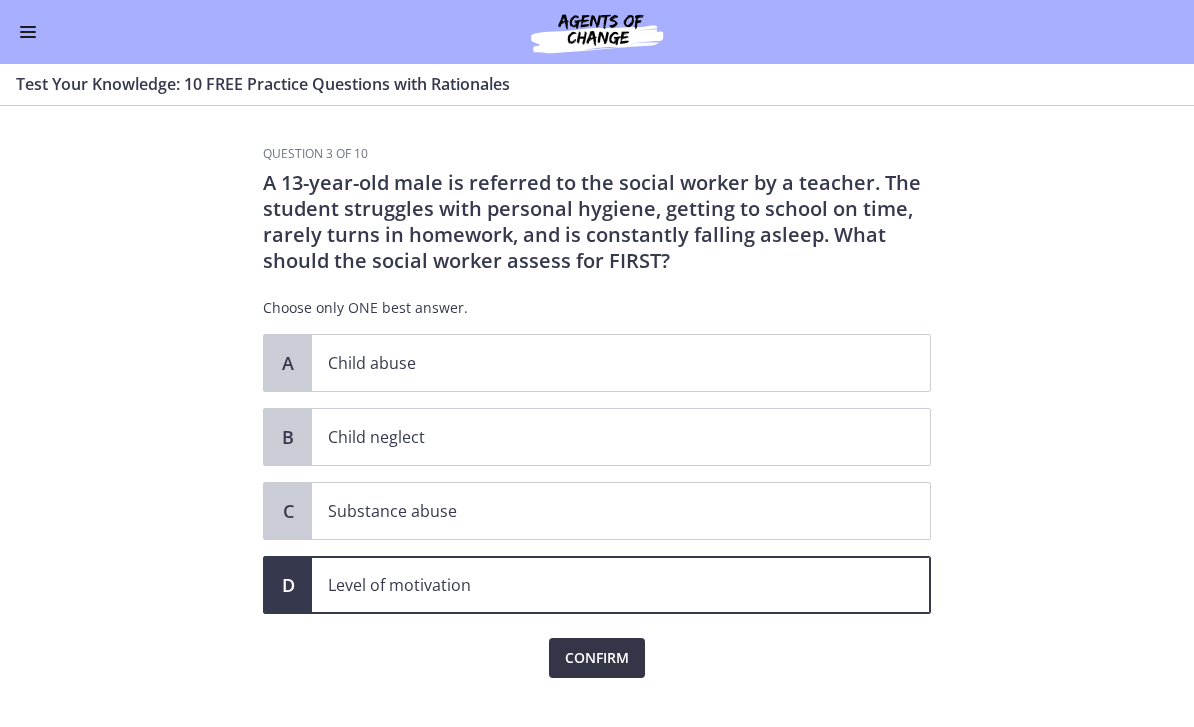 click on "Confirm" at bounding box center (597, 658) 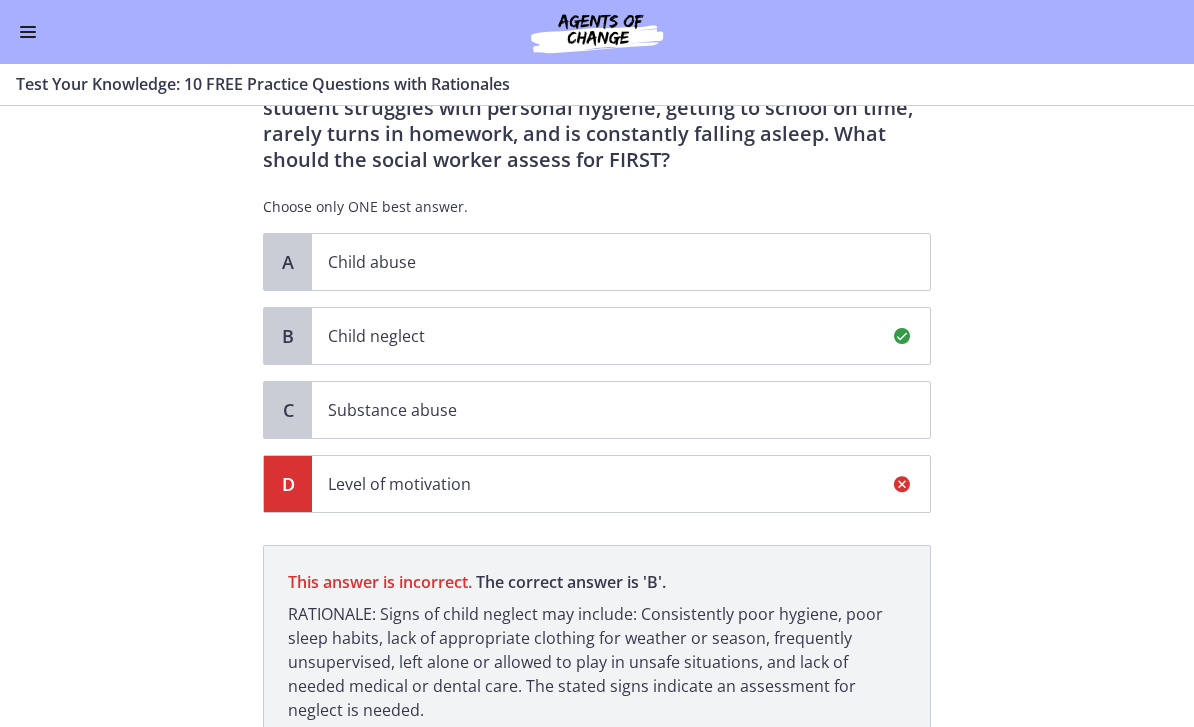 scroll, scrollTop: 120, scrollLeft: 0, axis: vertical 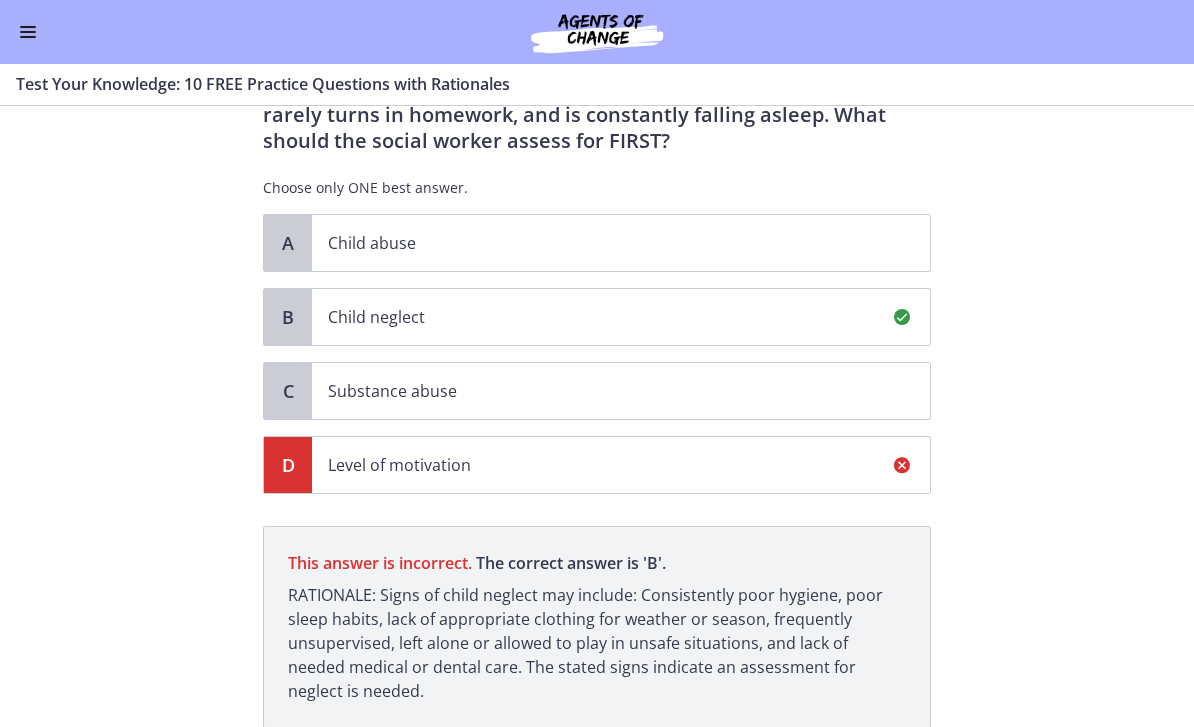click on "Child neglect" at bounding box center [601, 317] 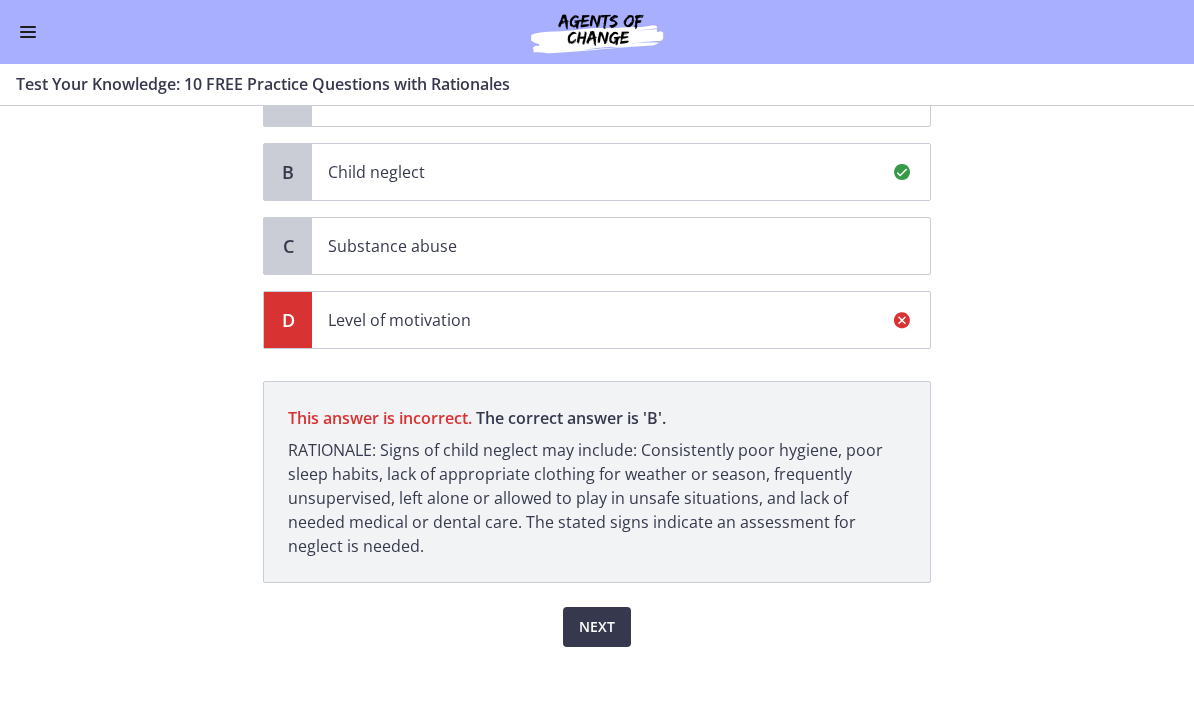 scroll, scrollTop: 265, scrollLeft: 0, axis: vertical 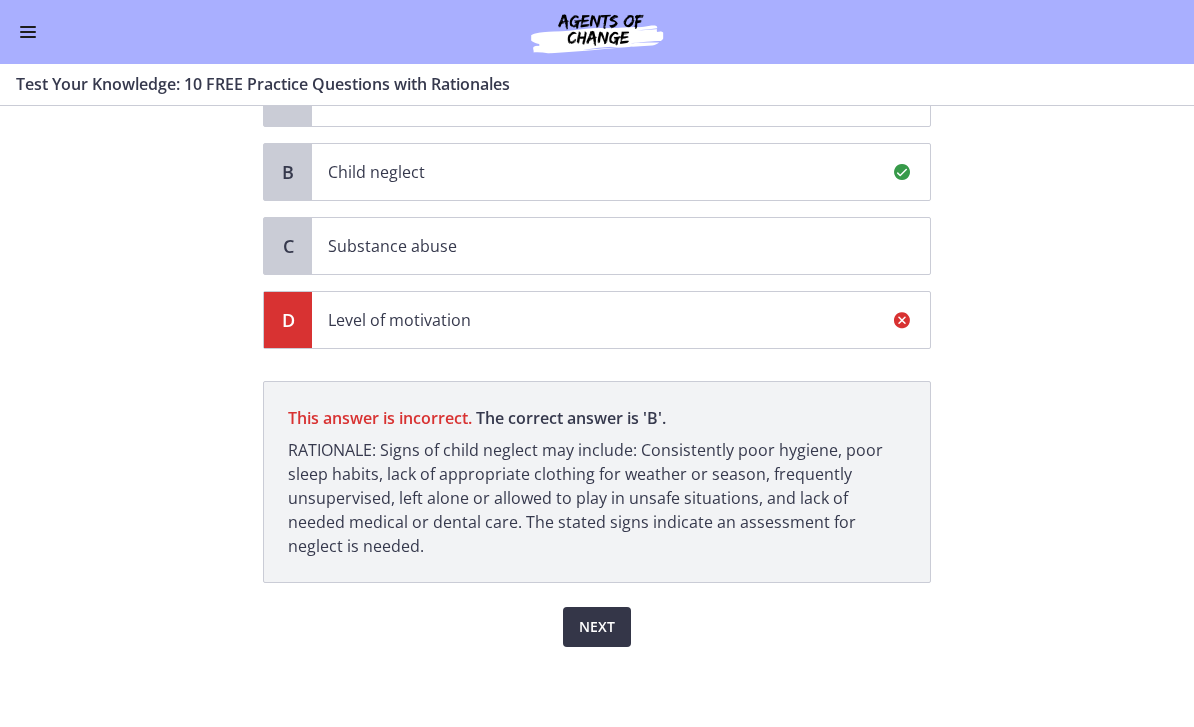 click on "Next" at bounding box center [597, 627] 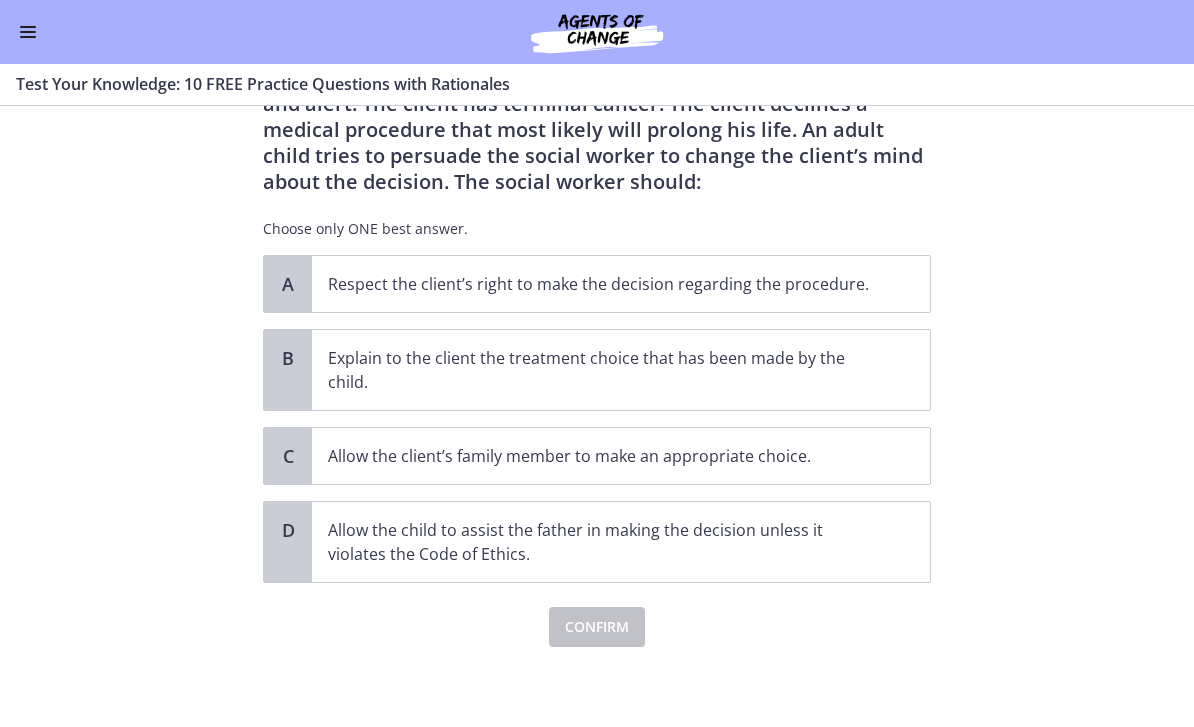 scroll, scrollTop: 0, scrollLeft: 0, axis: both 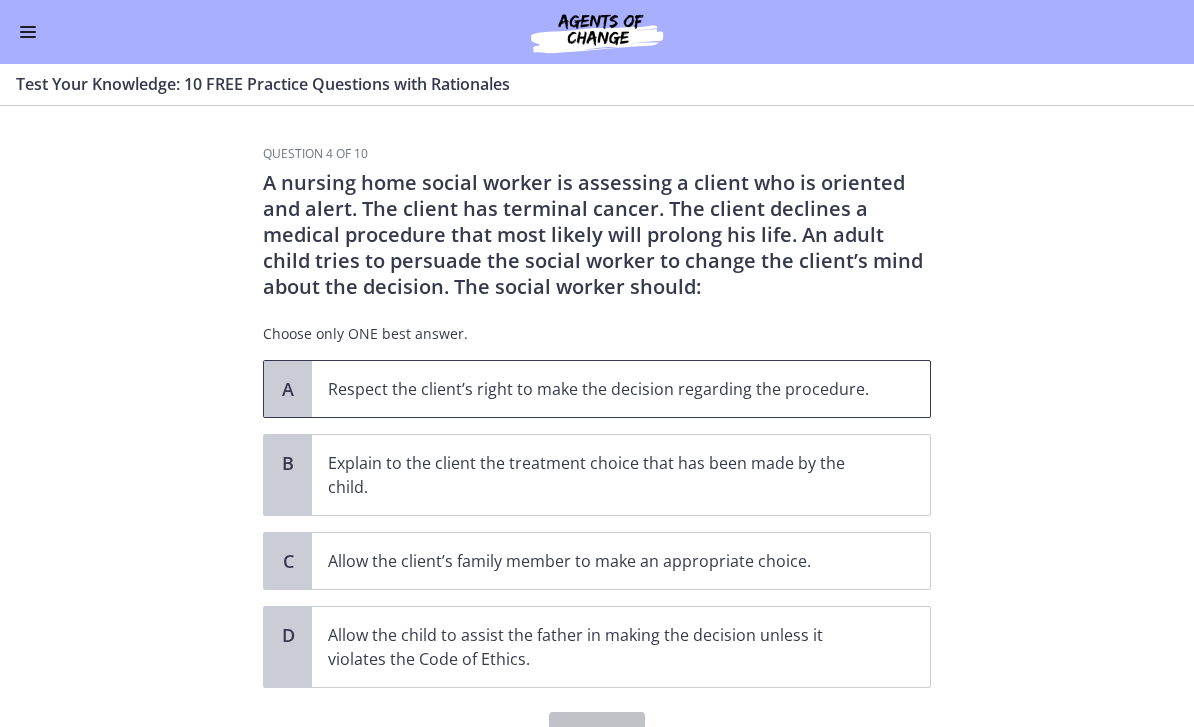 click on "Respect the client’s right to make the decision regarding the procedure." at bounding box center [621, 389] 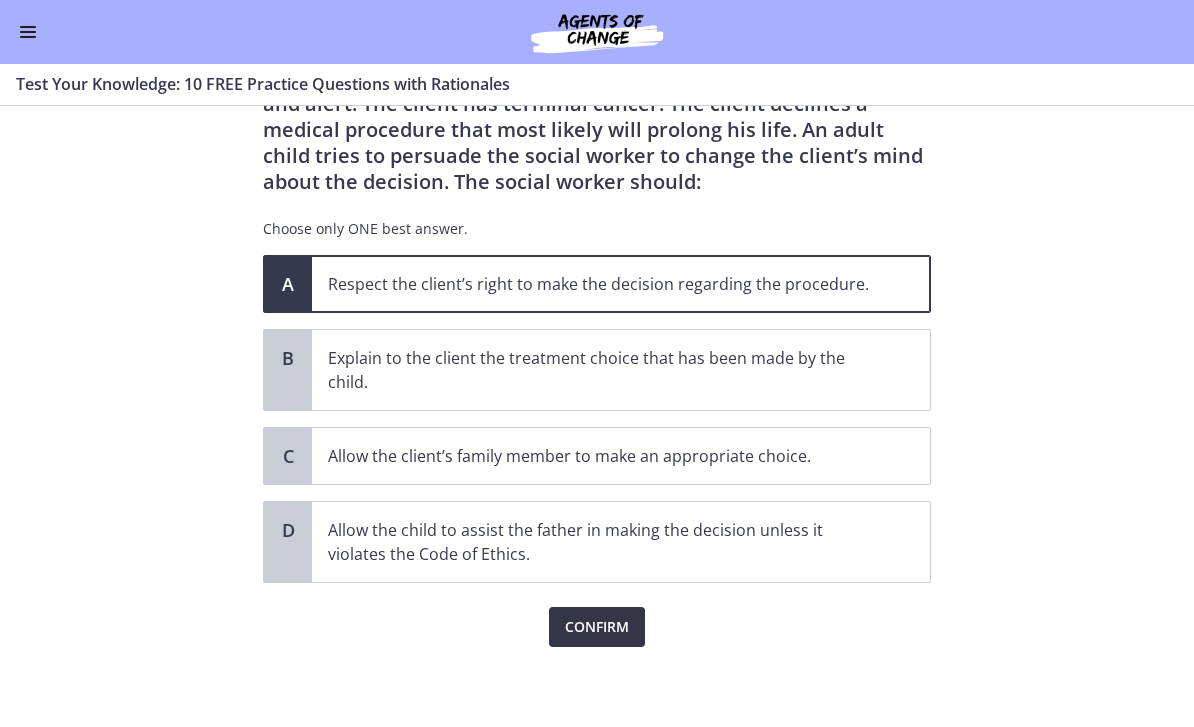 scroll, scrollTop: 105, scrollLeft: 0, axis: vertical 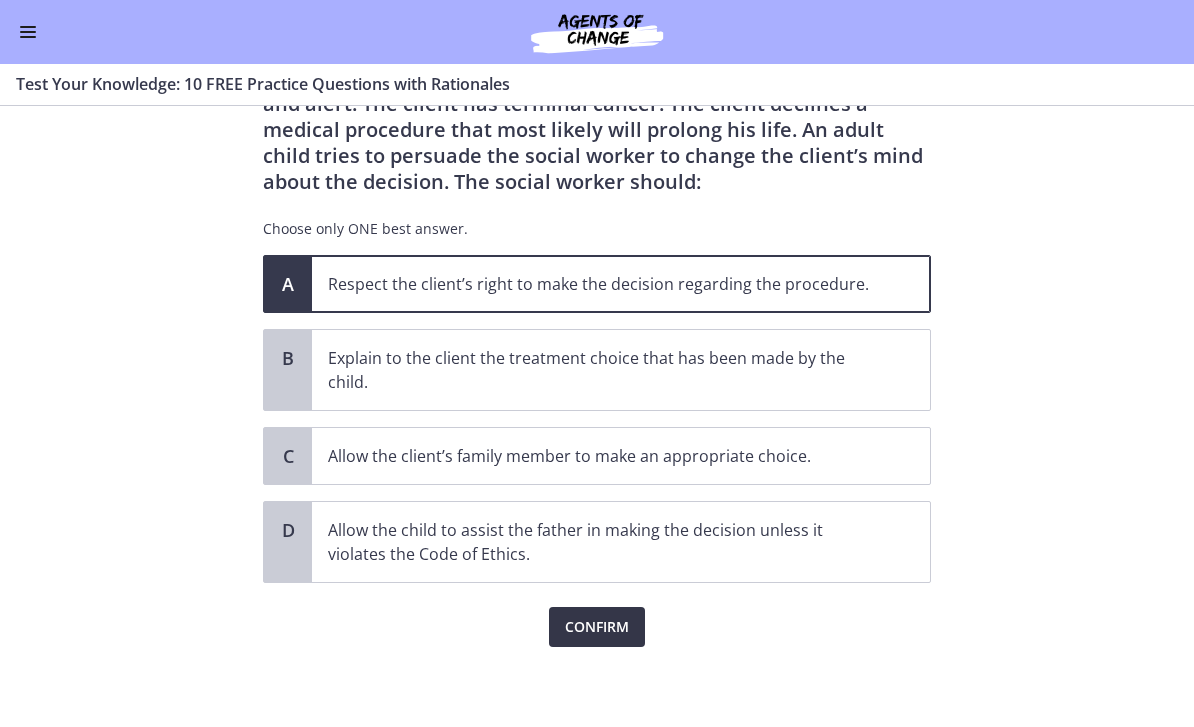 click on "Confirm" at bounding box center (597, 627) 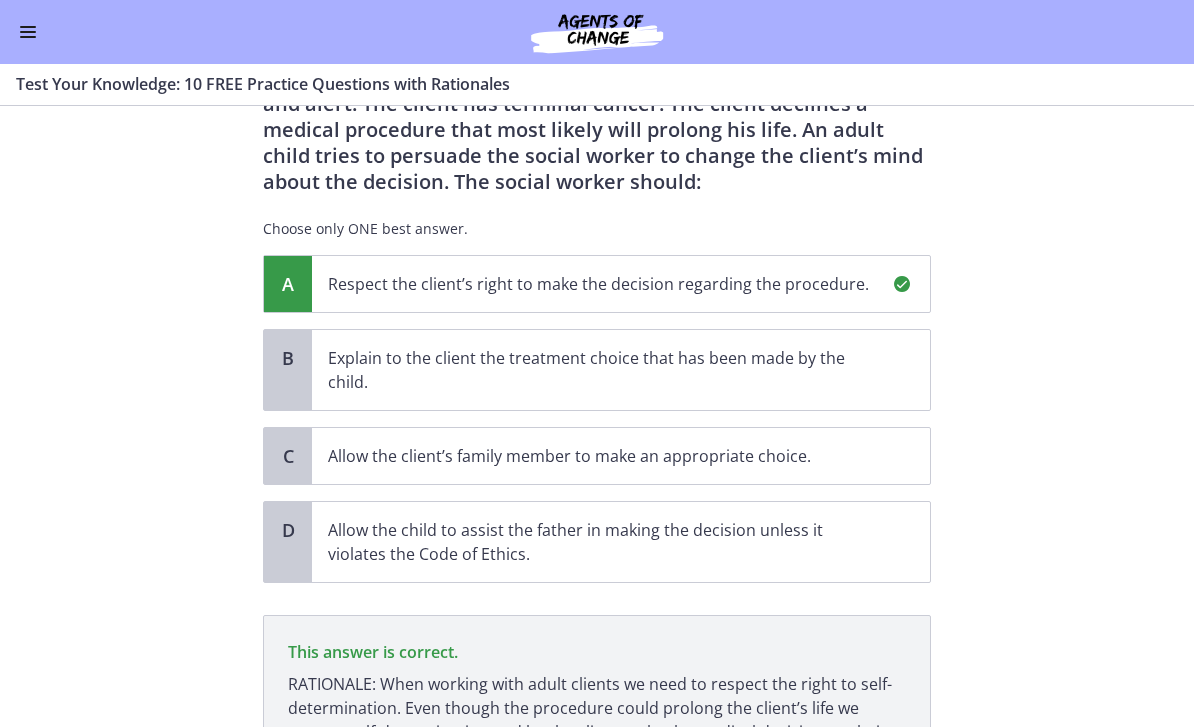 scroll, scrollTop: 315, scrollLeft: 0, axis: vertical 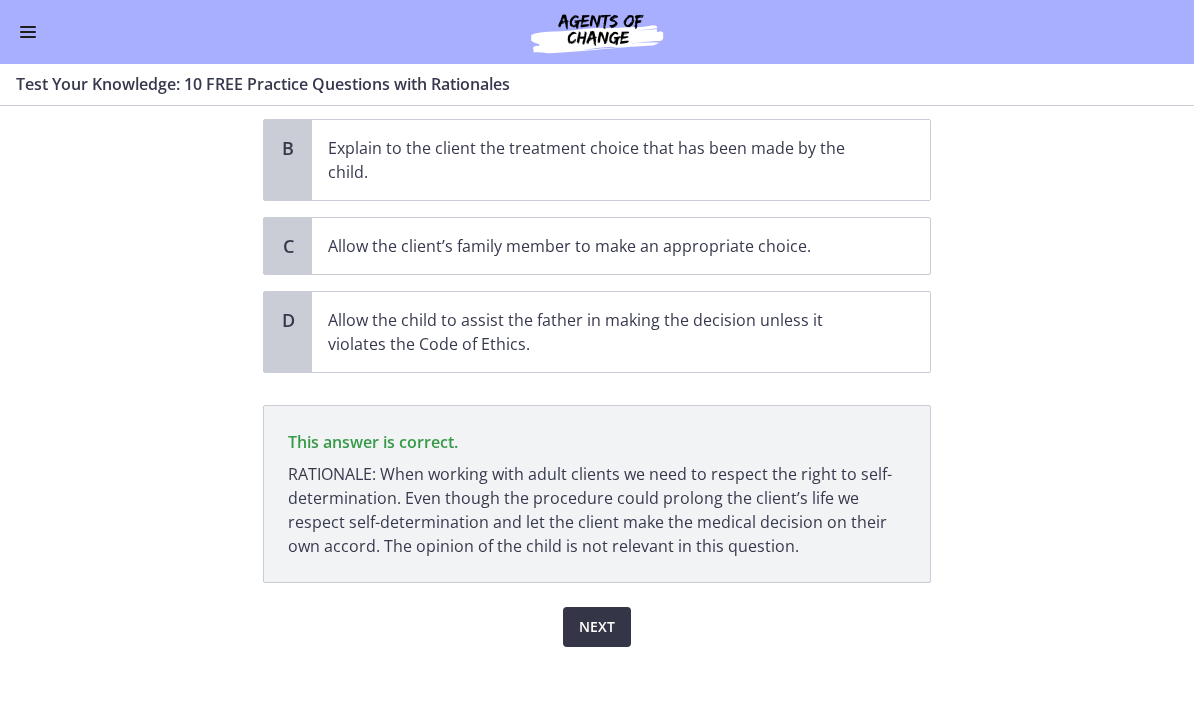 click on "Next" at bounding box center (597, 627) 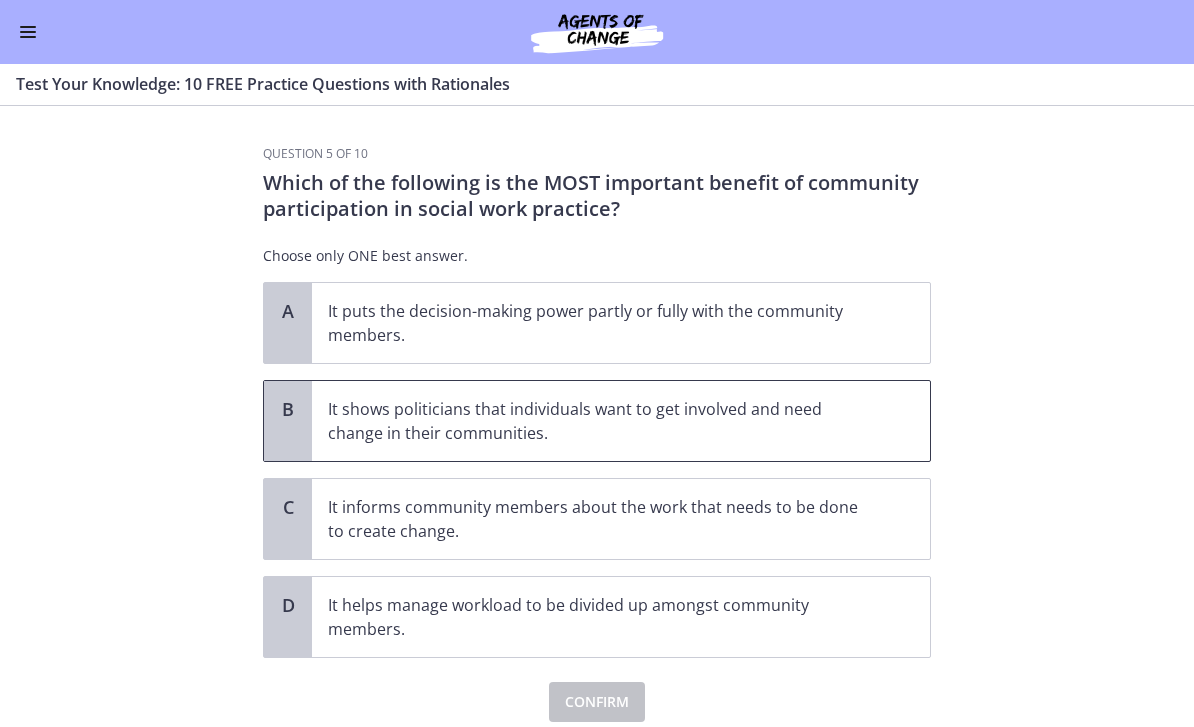 scroll, scrollTop: 52, scrollLeft: 0, axis: vertical 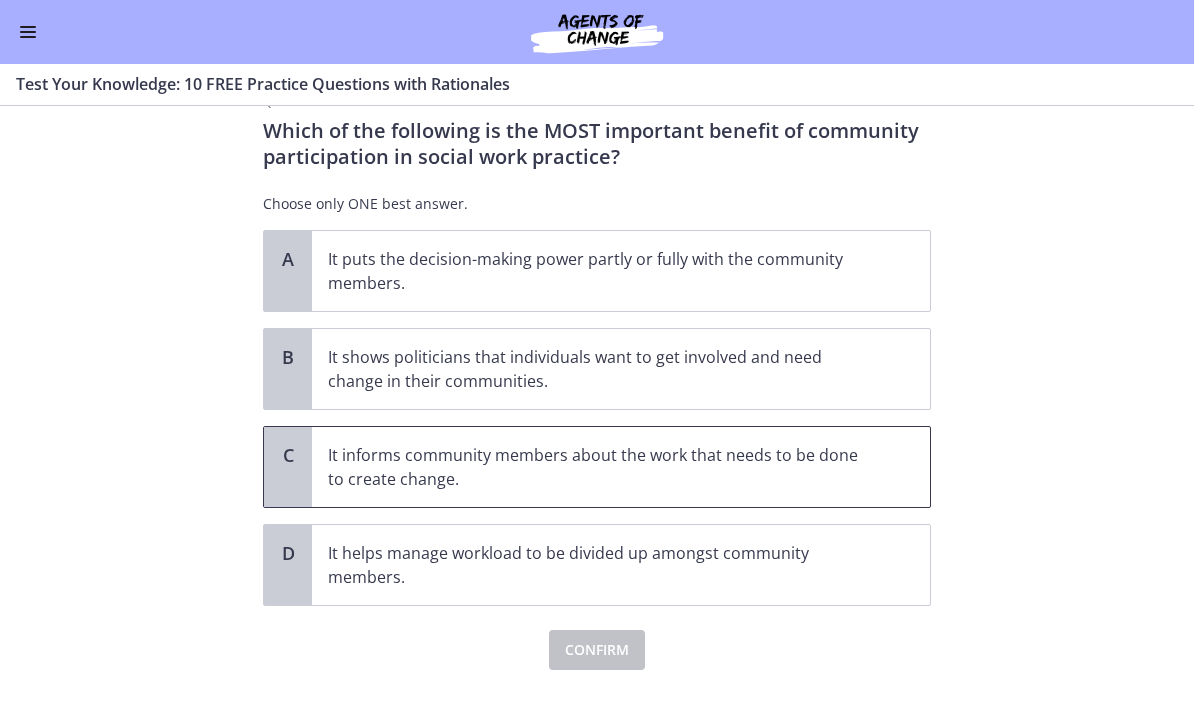 click on "It informs community members about the work that needs to be done to create change." at bounding box center [601, 467] 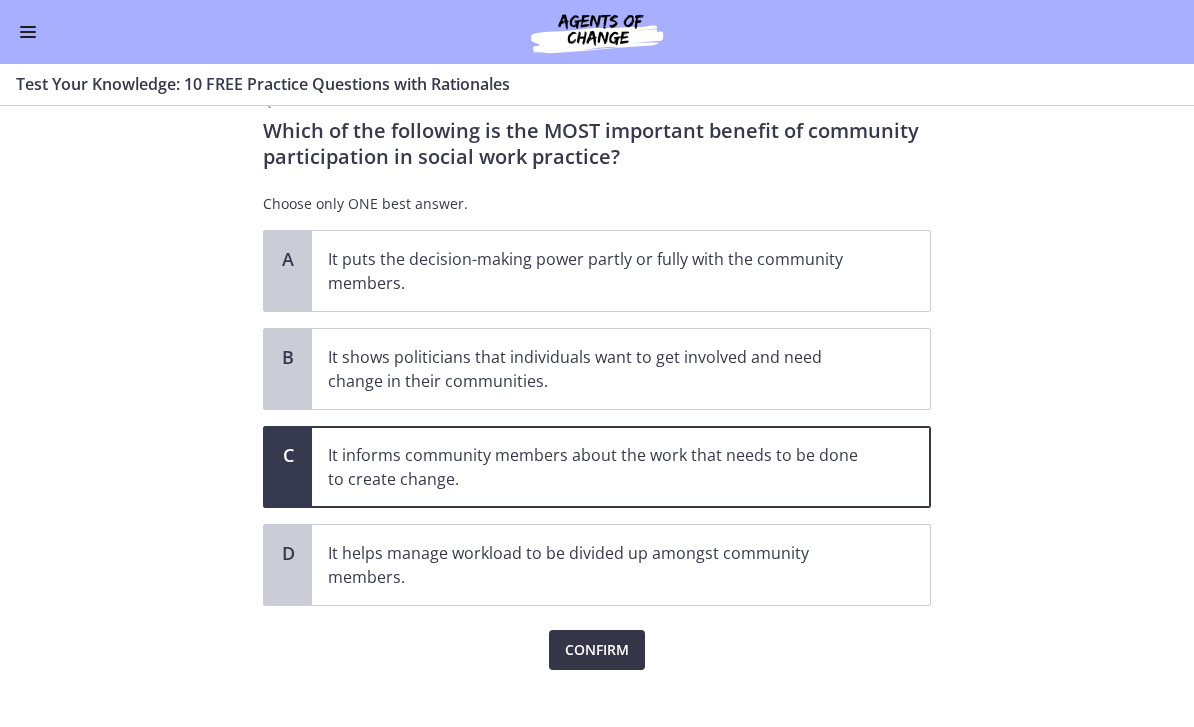 click on "Confirm" at bounding box center (597, 650) 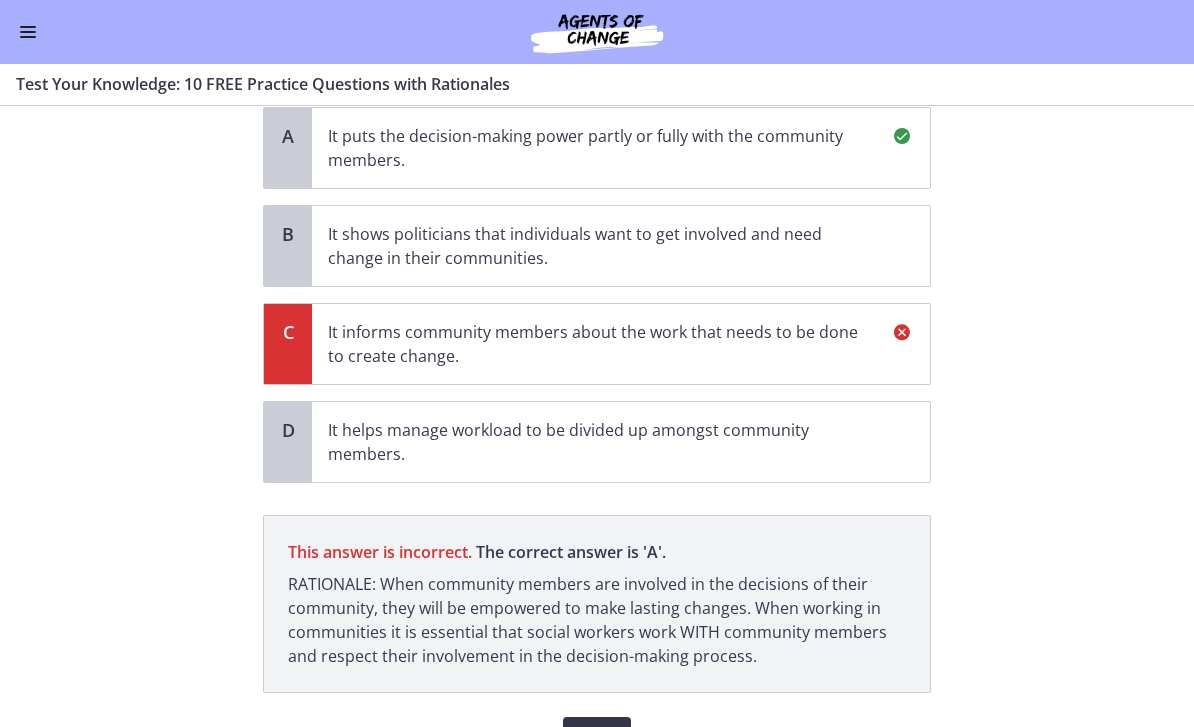 scroll, scrollTop: 285, scrollLeft: 0, axis: vertical 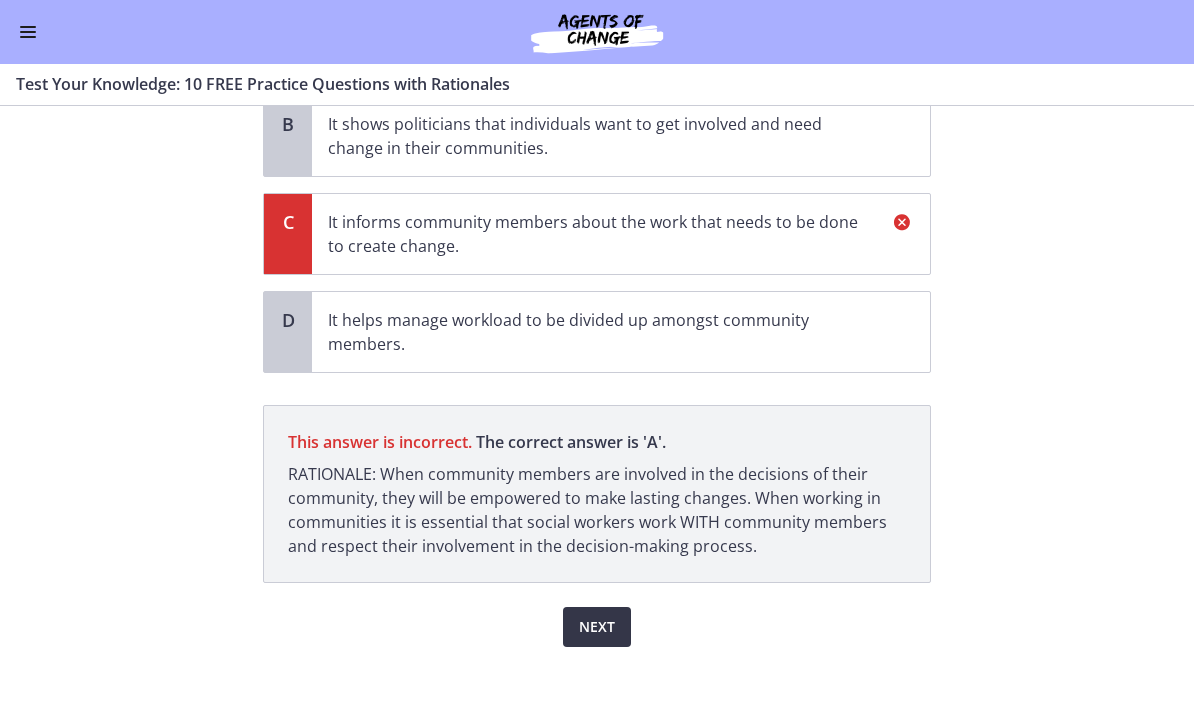 click on "Next" at bounding box center (597, 627) 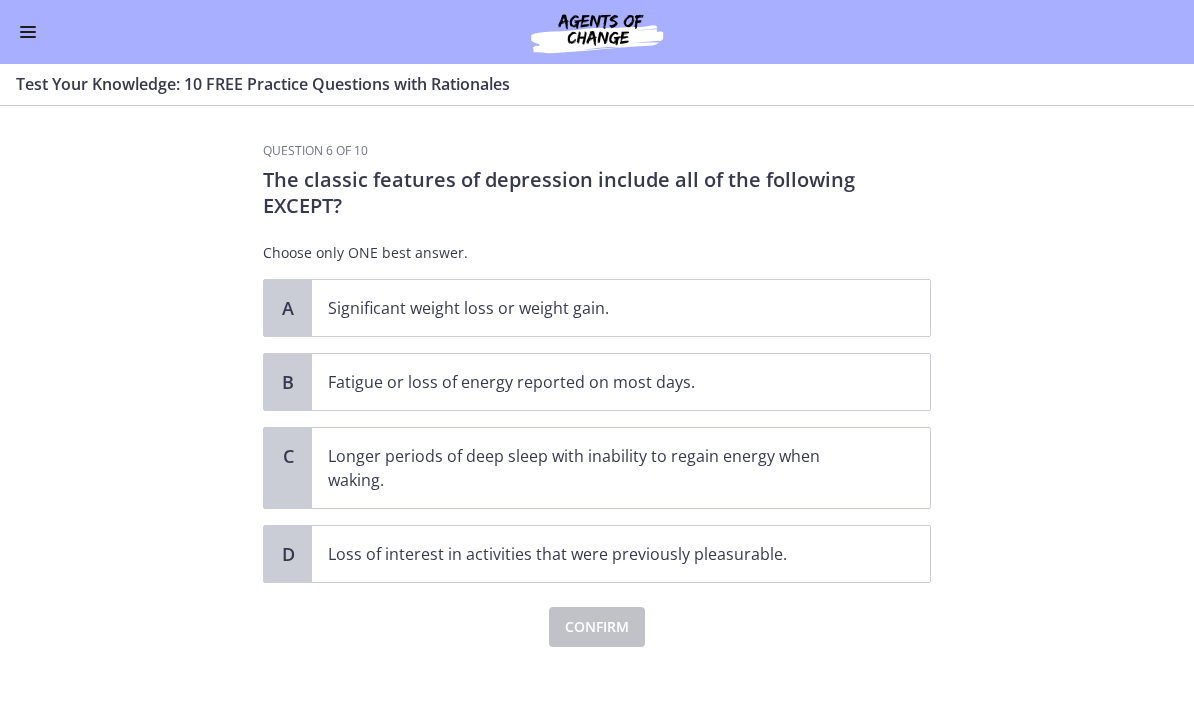 scroll, scrollTop: 0, scrollLeft: 0, axis: both 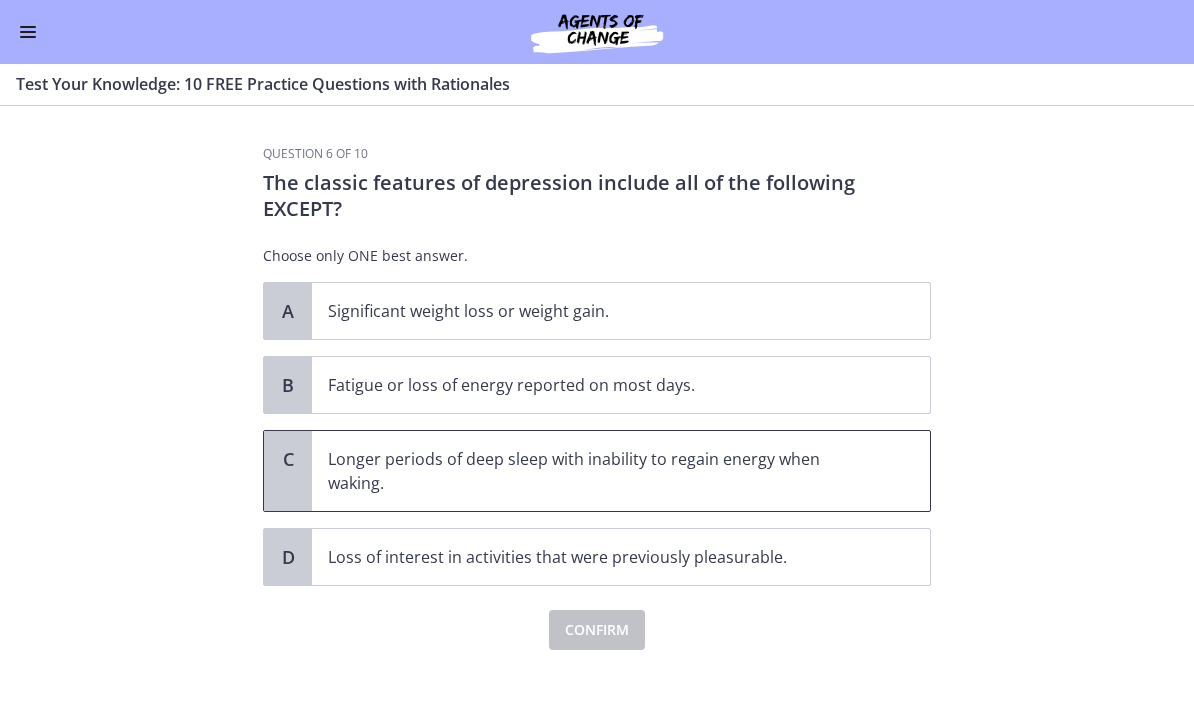 click on "Longer periods of deep sleep with inability to regain energy when waking." at bounding box center [601, 471] 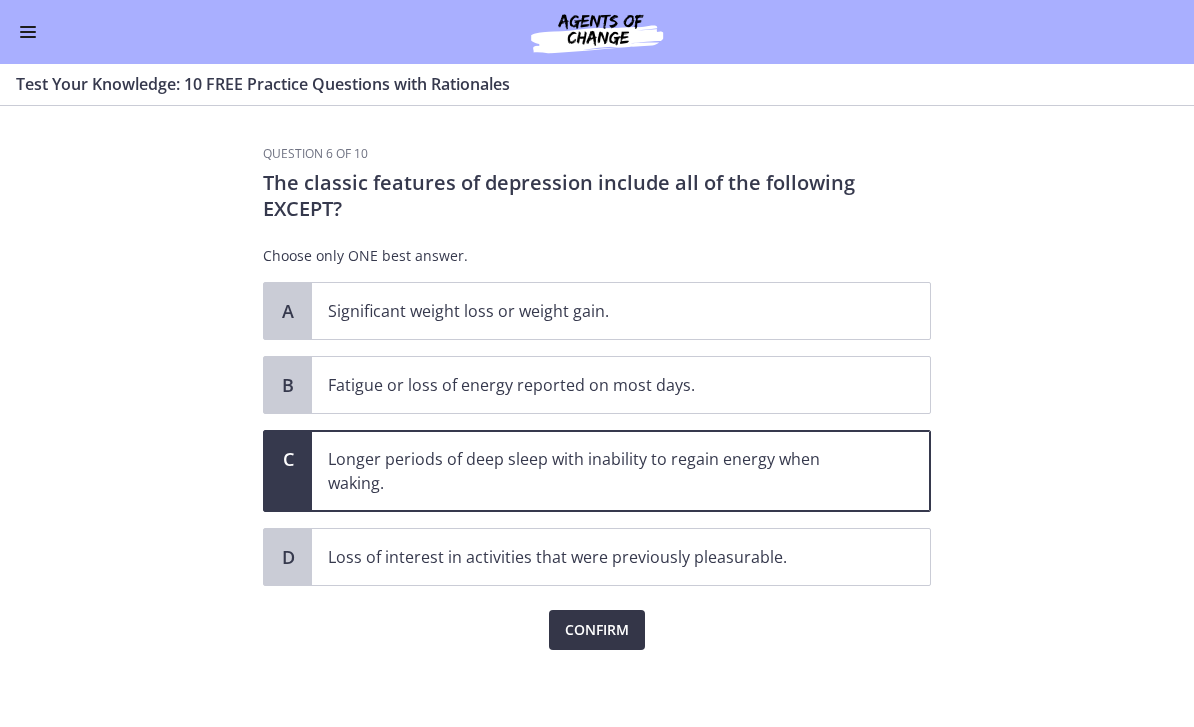 click on "Confirm" at bounding box center [597, 630] 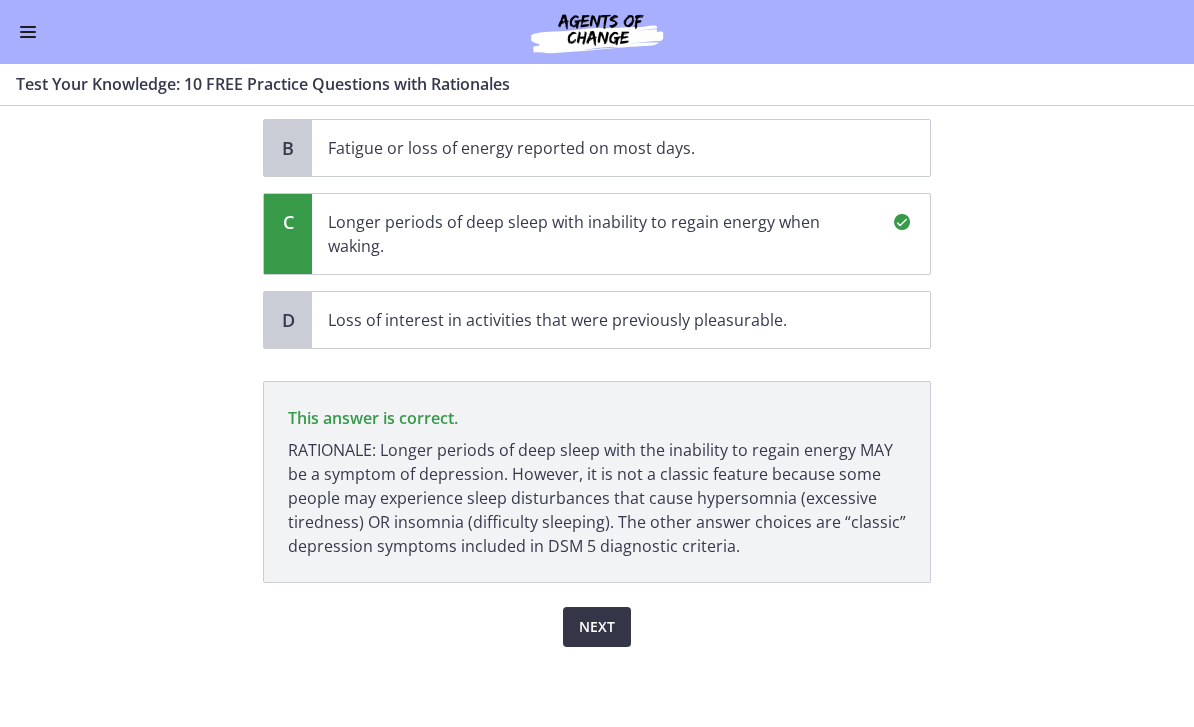 scroll, scrollTop: 237, scrollLeft: 0, axis: vertical 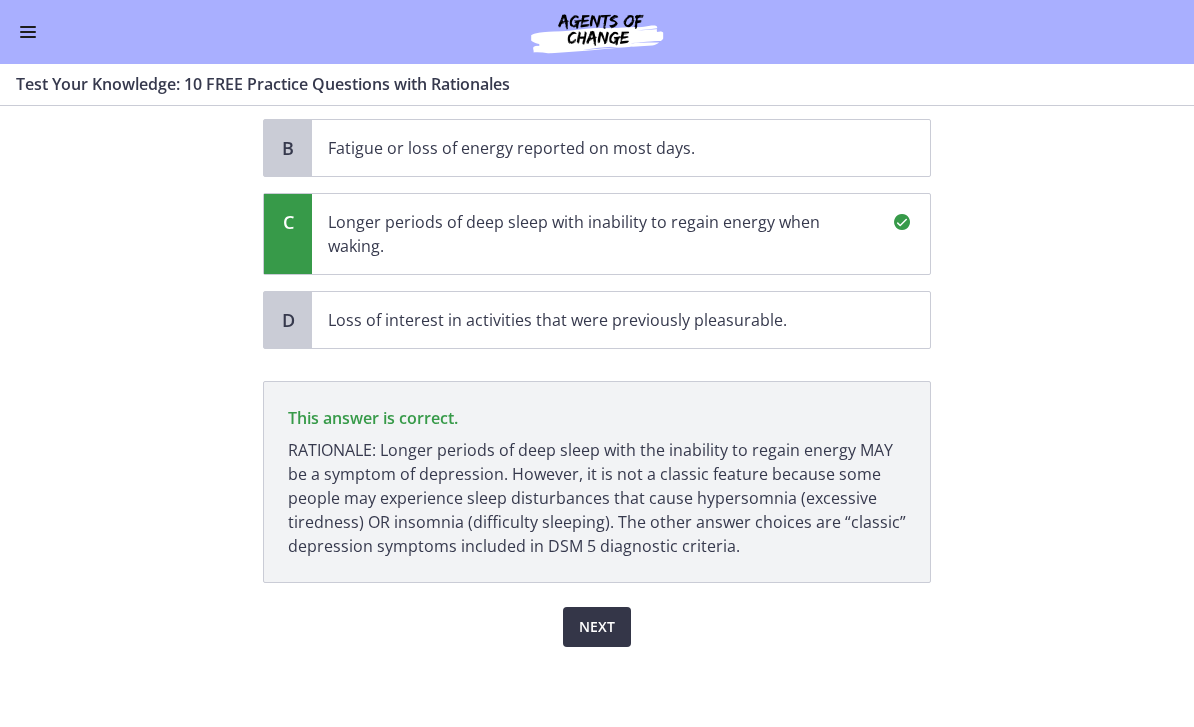 click on "Next" at bounding box center (597, 627) 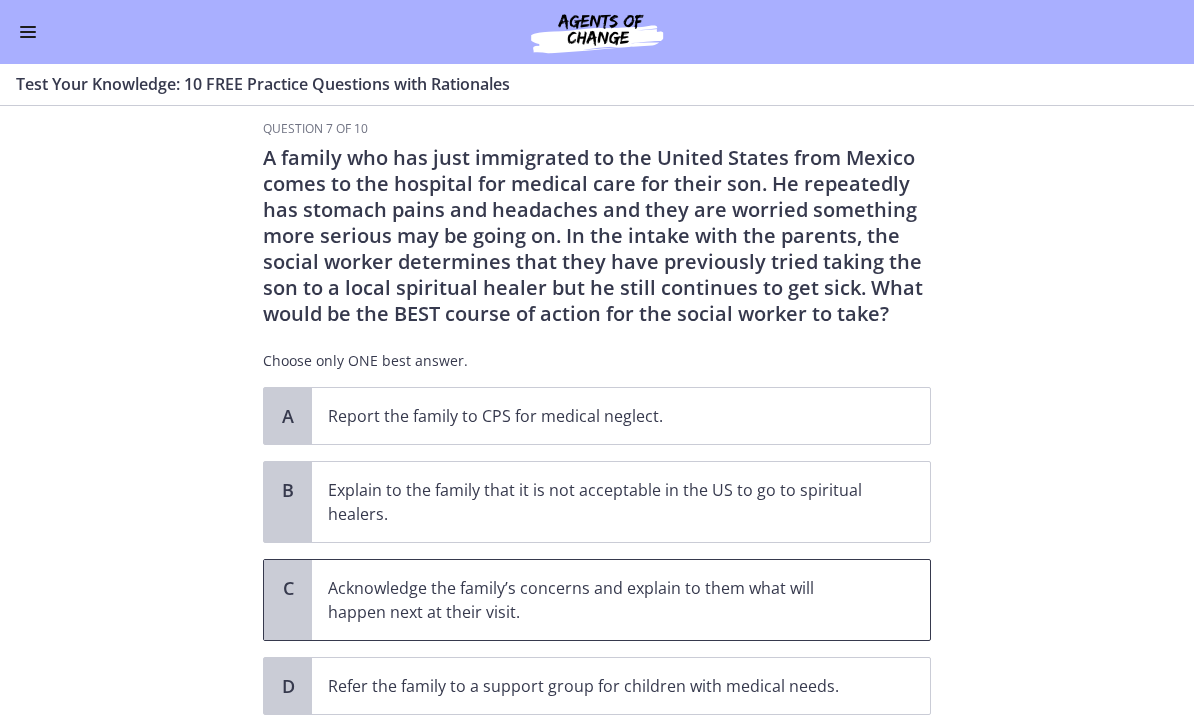 scroll, scrollTop: 124, scrollLeft: 0, axis: vertical 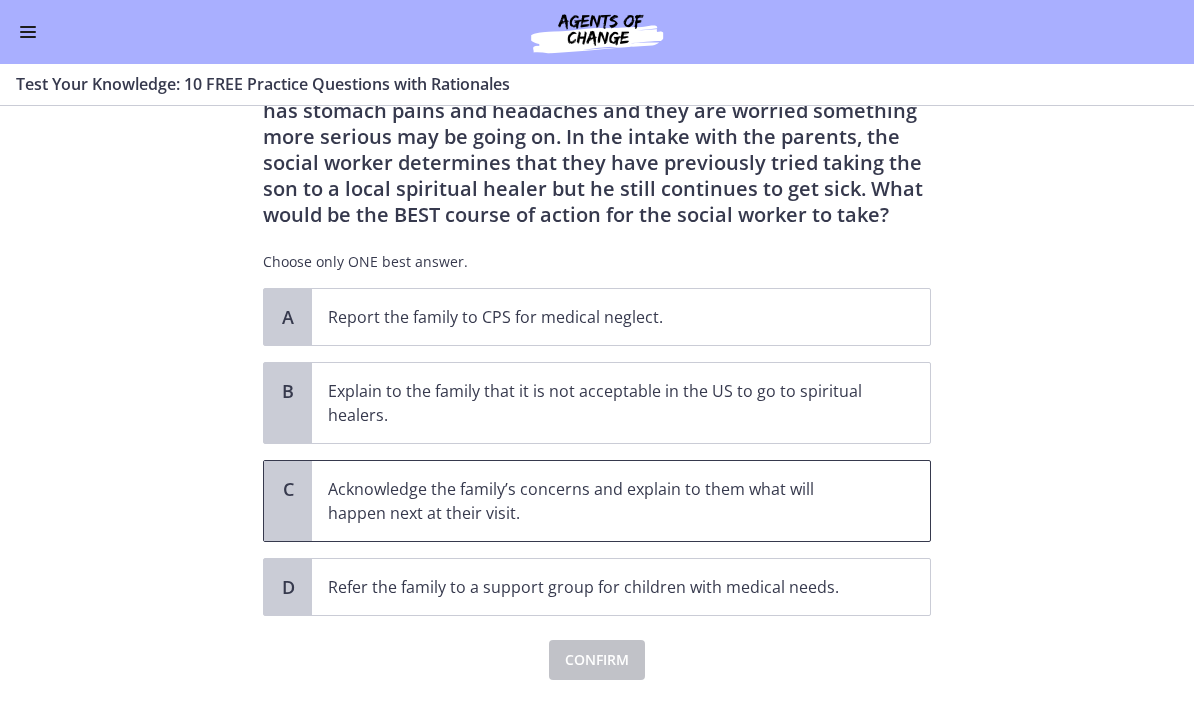 click on "Acknowledge the family’s concerns and explain to them what will happen next at their visit." at bounding box center (601, 501) 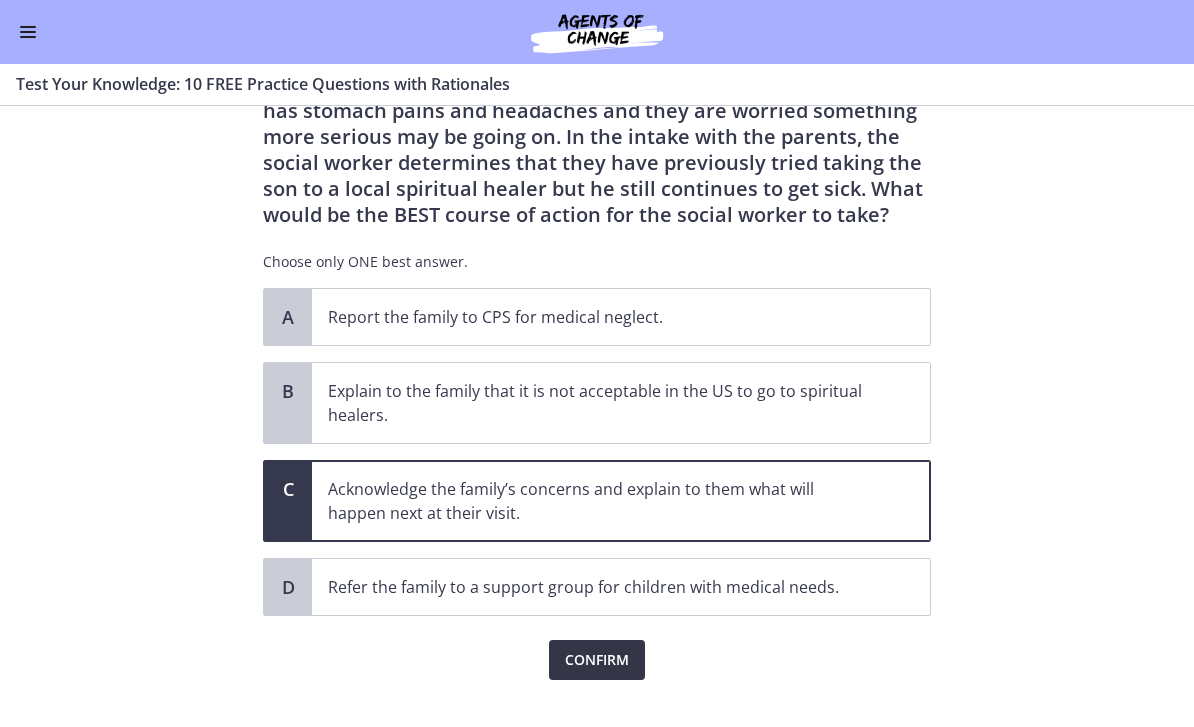 click on "Confirm" at bounding box center (597, 660) 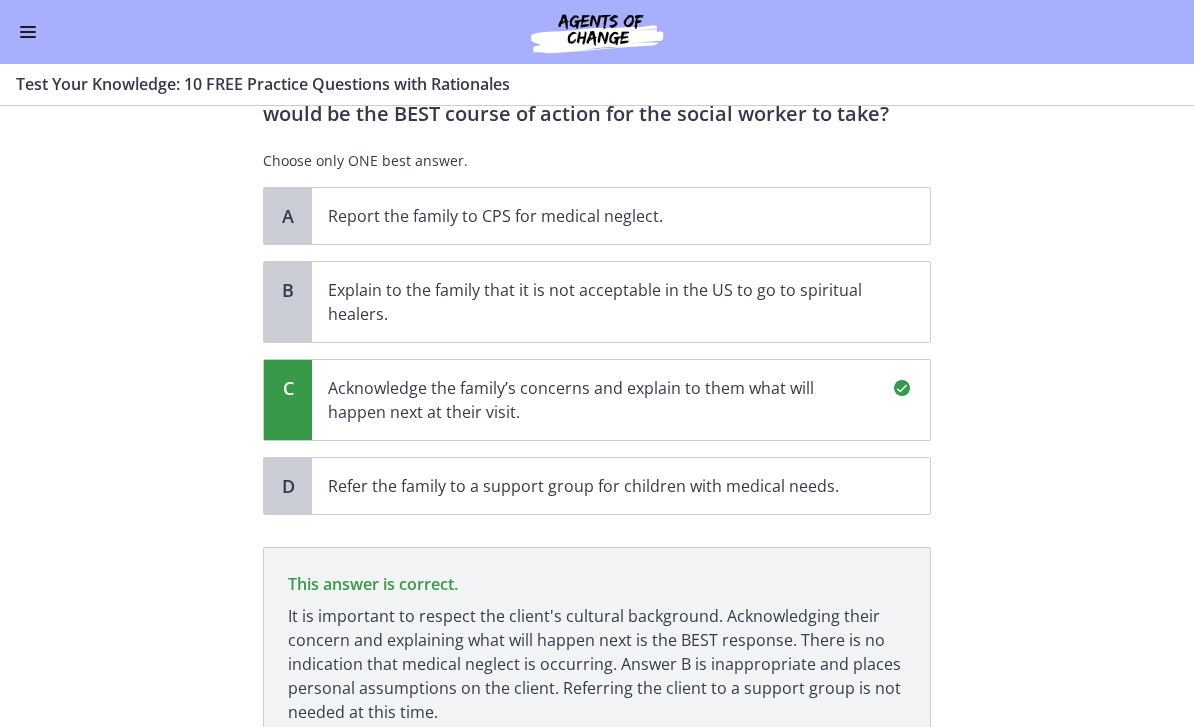 scroll, scrollTop: 391, scrollLeft: 0, axis: vertical 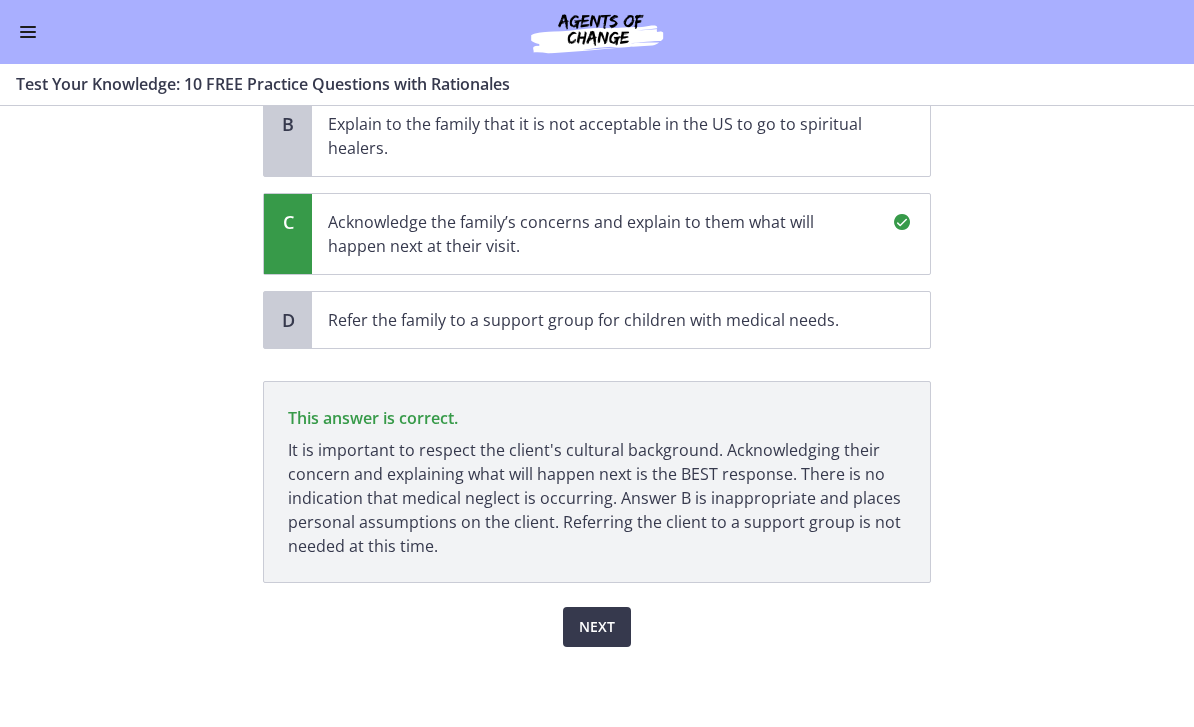 click on "Next" at bounding box center (597, 627) 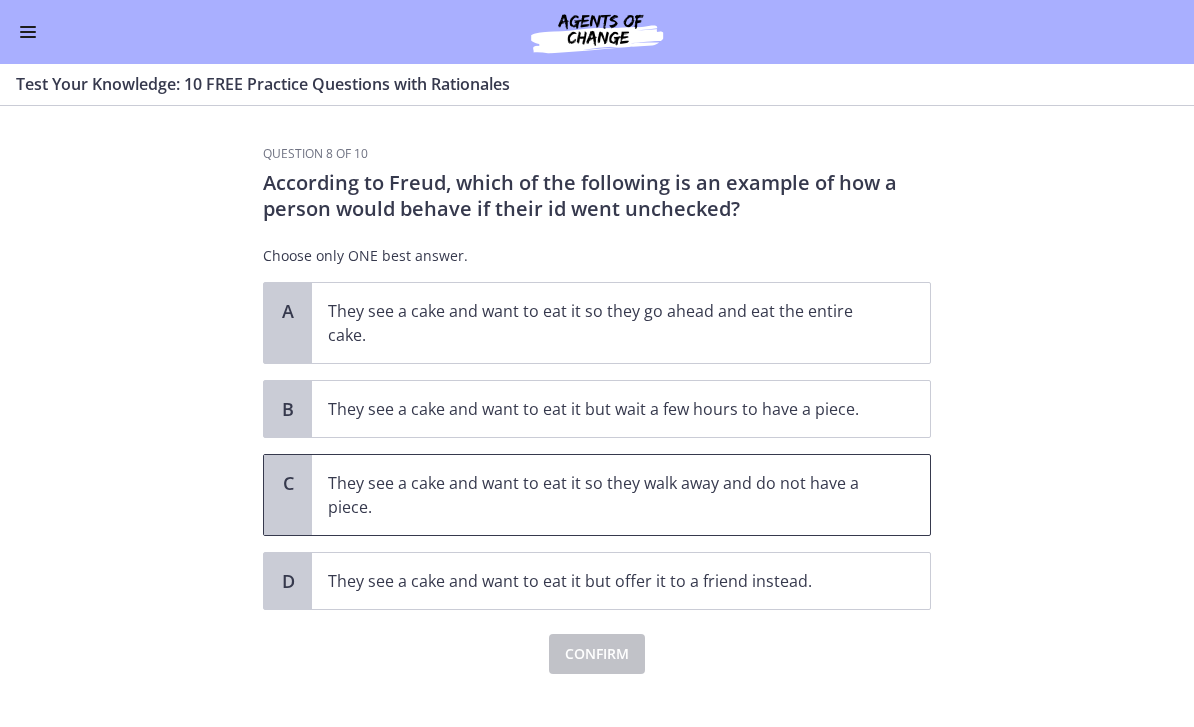 click on "They see a cake and want to eat it so they walk away and do not have a piece." at bounding box center (601, 495) 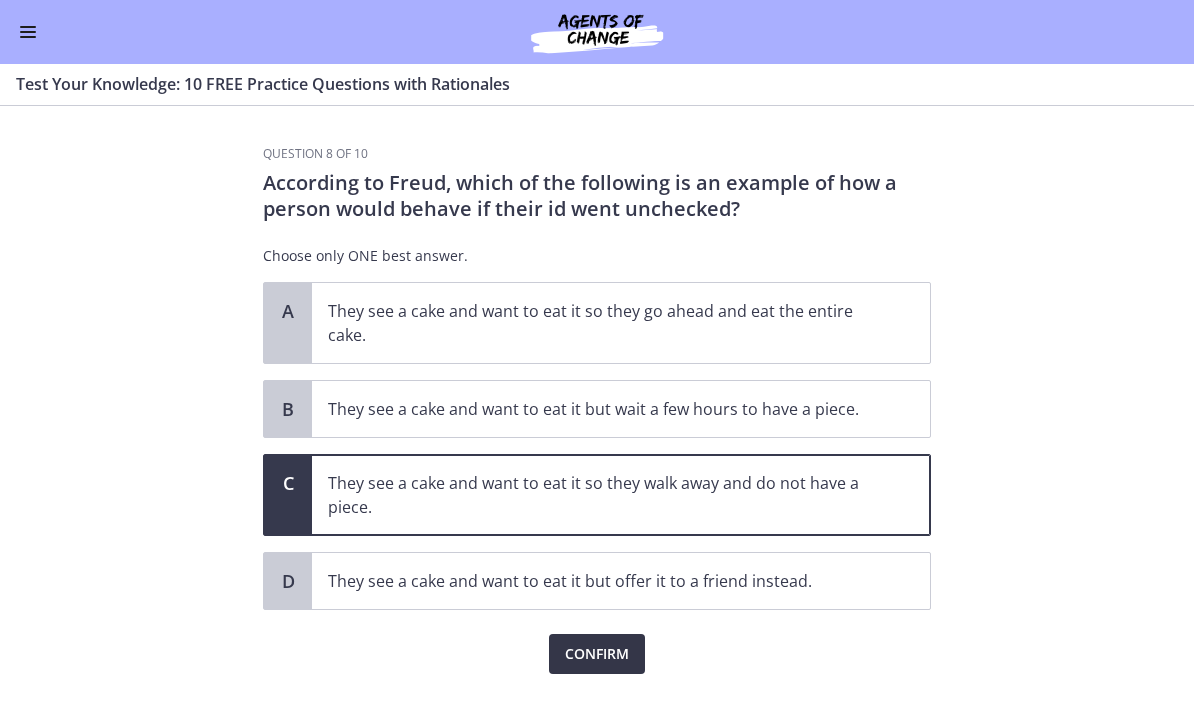click on "Confirm" at bounding box center (597, 654) 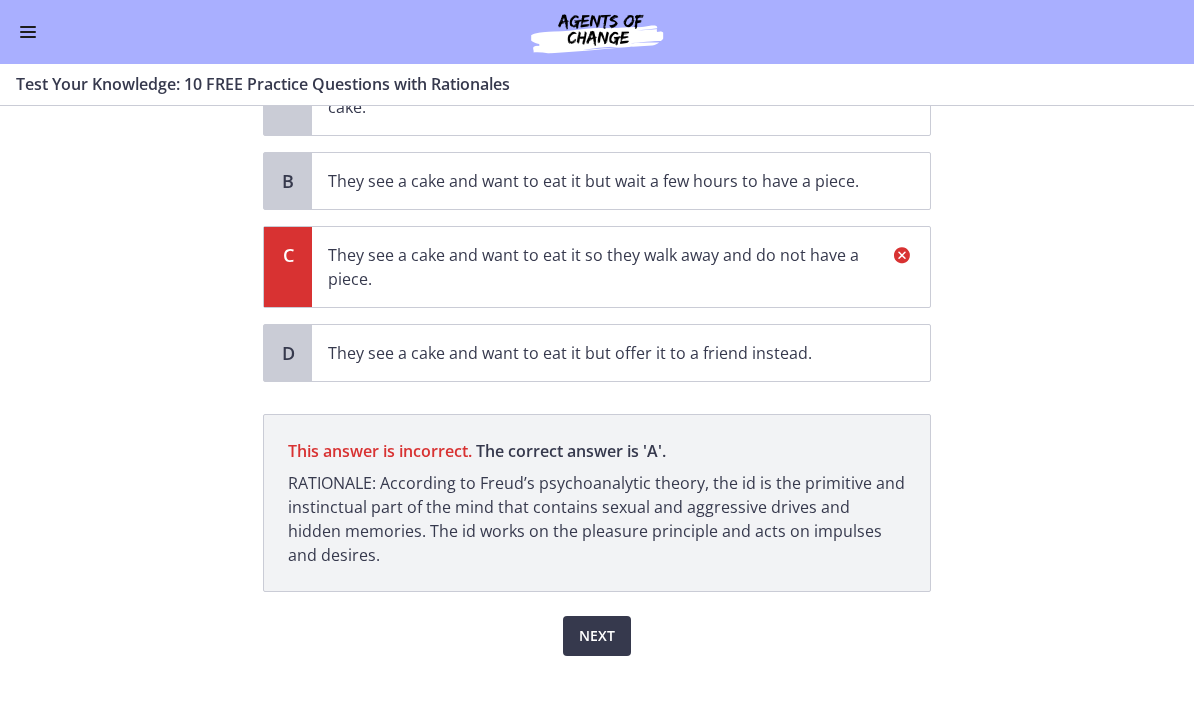 scroll, scrollTop: 226, scrollLeft: 0, axis: vertical 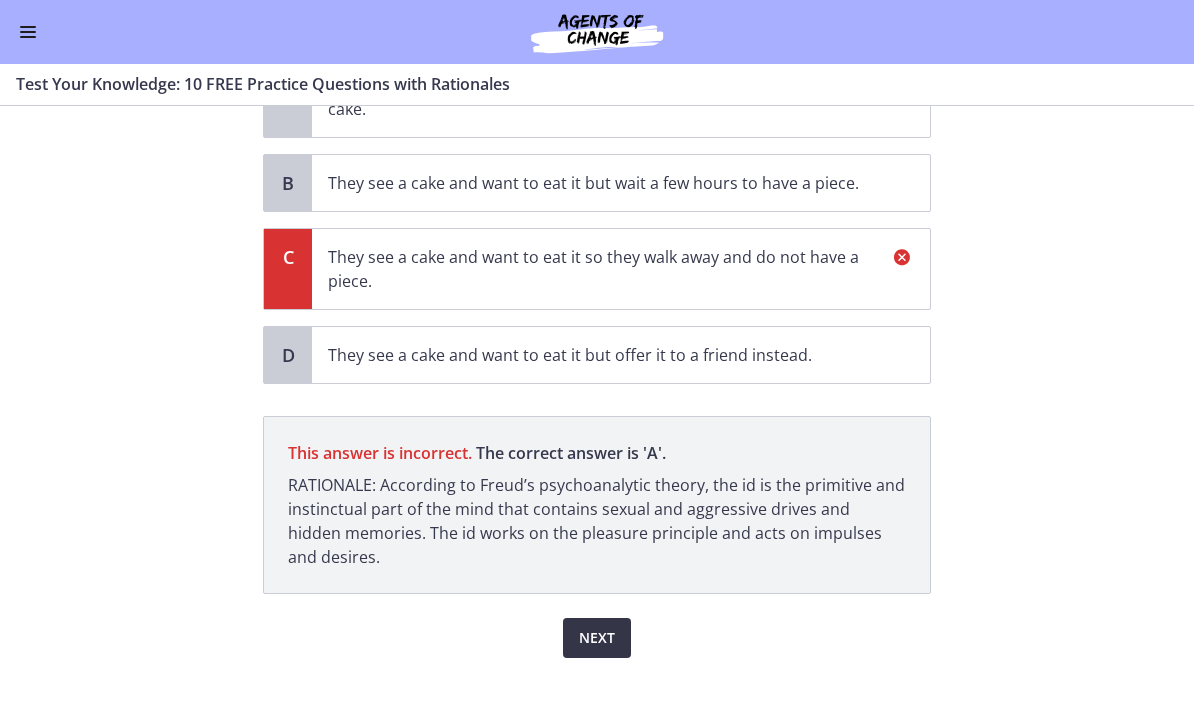 click on "Next" at bounding box center [597, 638] 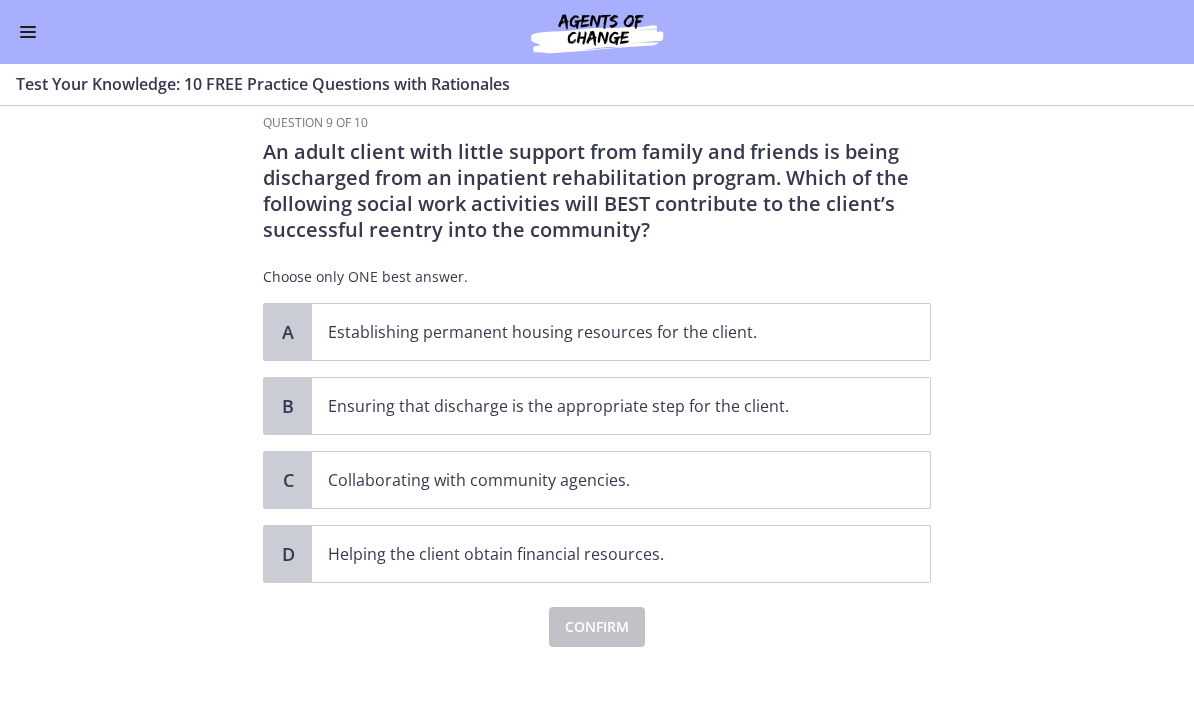 scroll, scrollTop: 0, scrollLeft: 0, axis: both 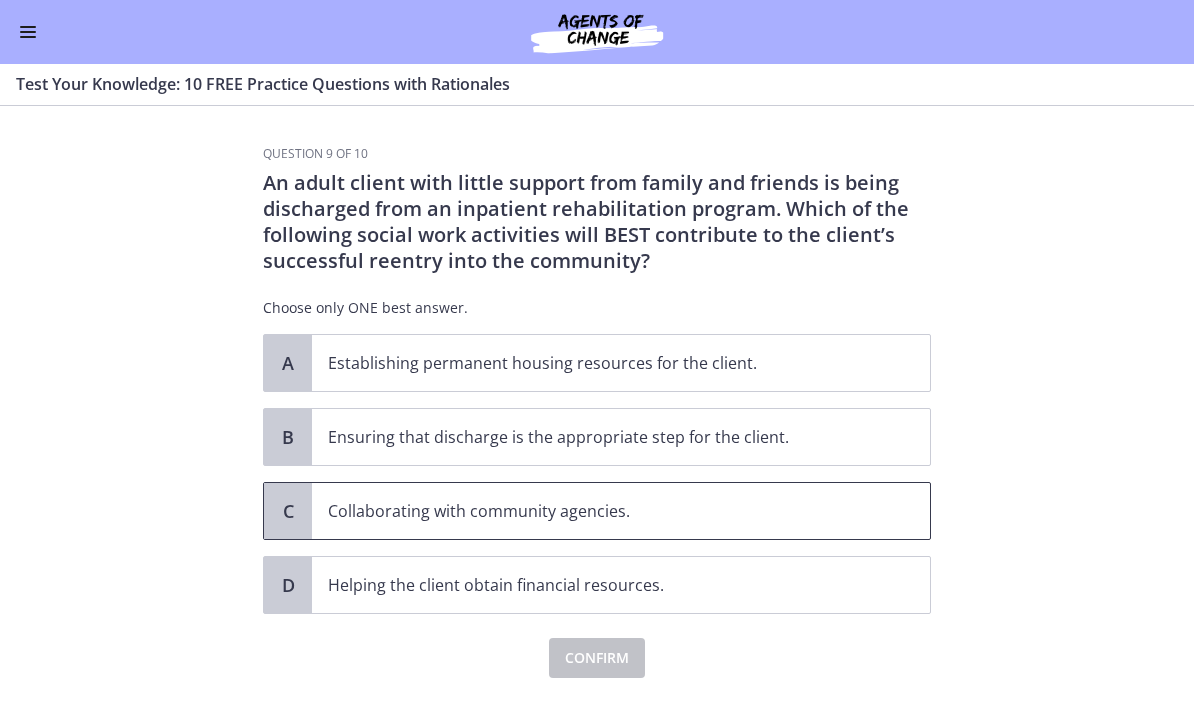 click on "Collaborating with community agencies." at bounding box center (601, 511) 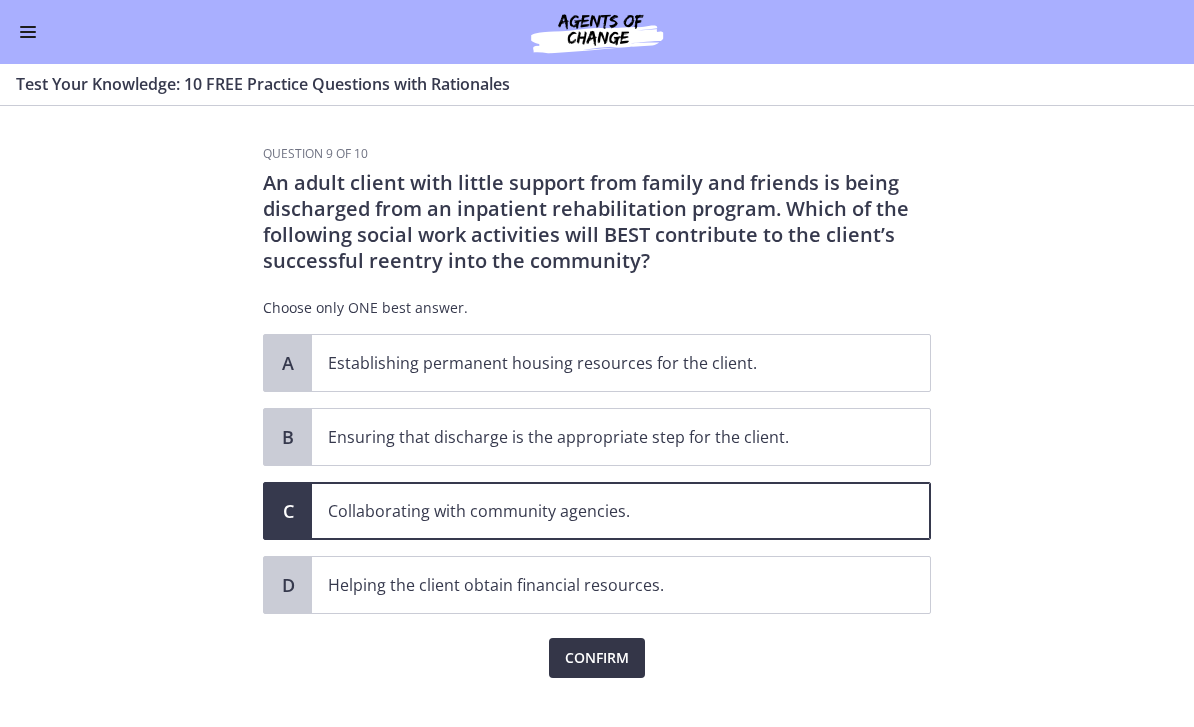 click on "Confirm" at bounding box center (597, 658) 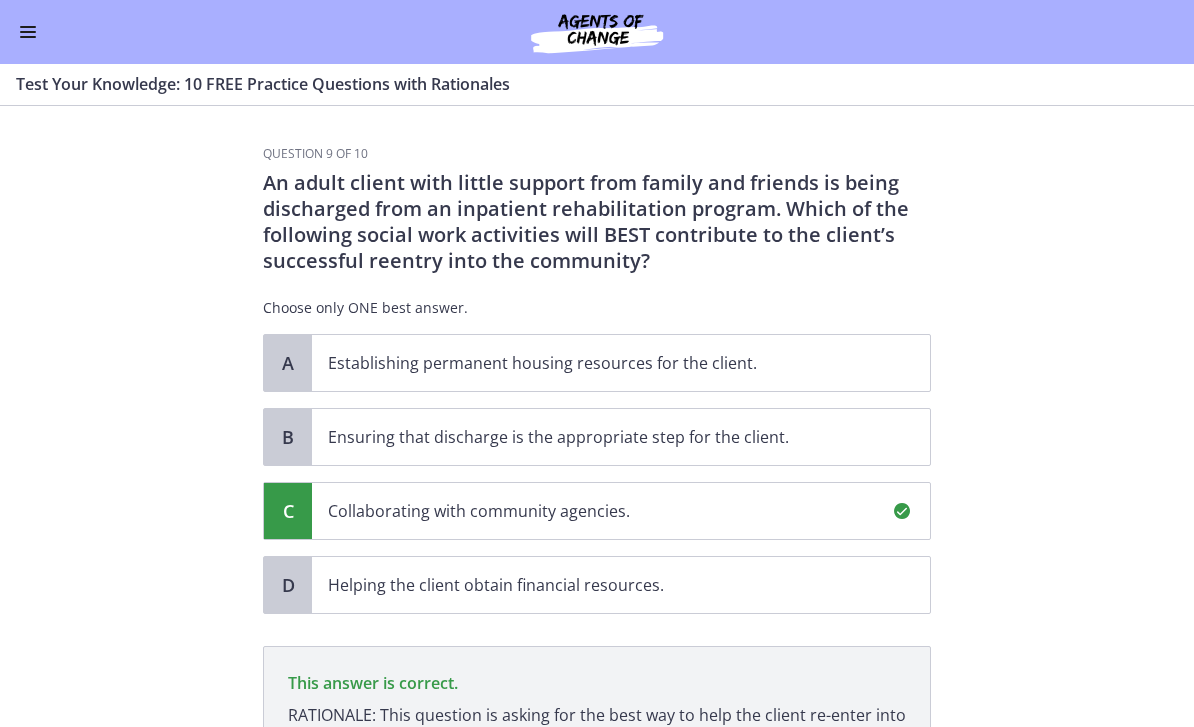 scroll, scrollTop: 265, scrollLeft: 0, axis: vertical 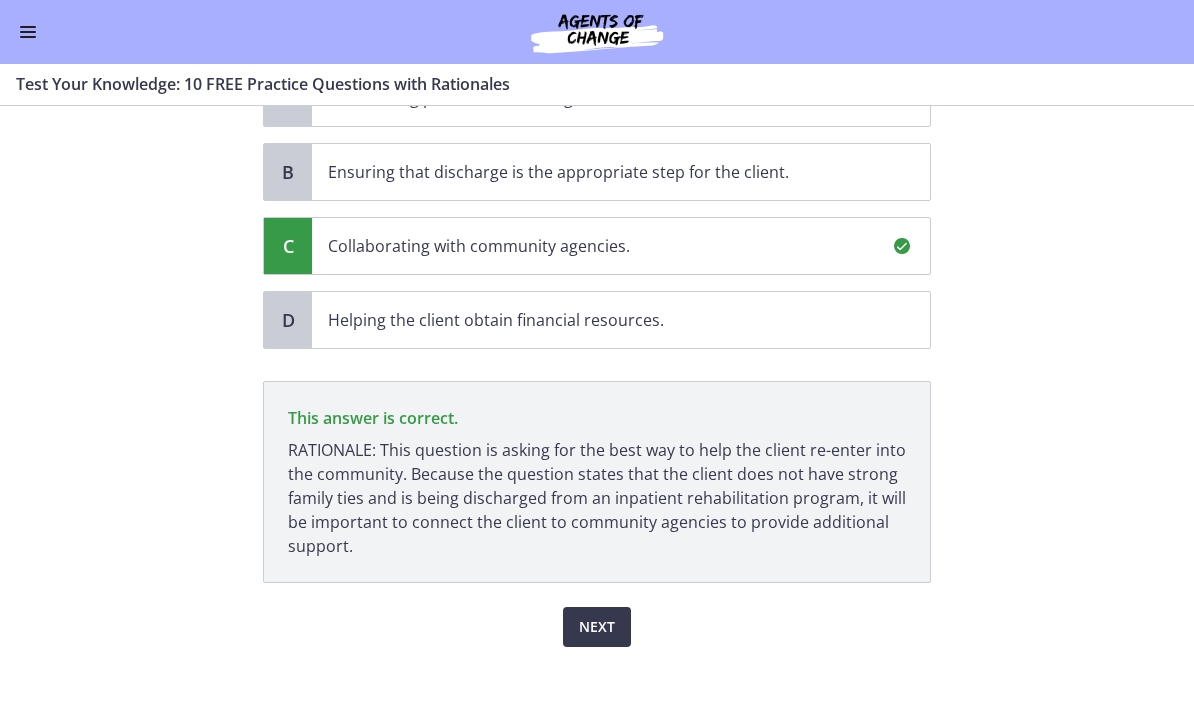 click on "Helping the client obtain financial resources." at bounding box center (621, 320) 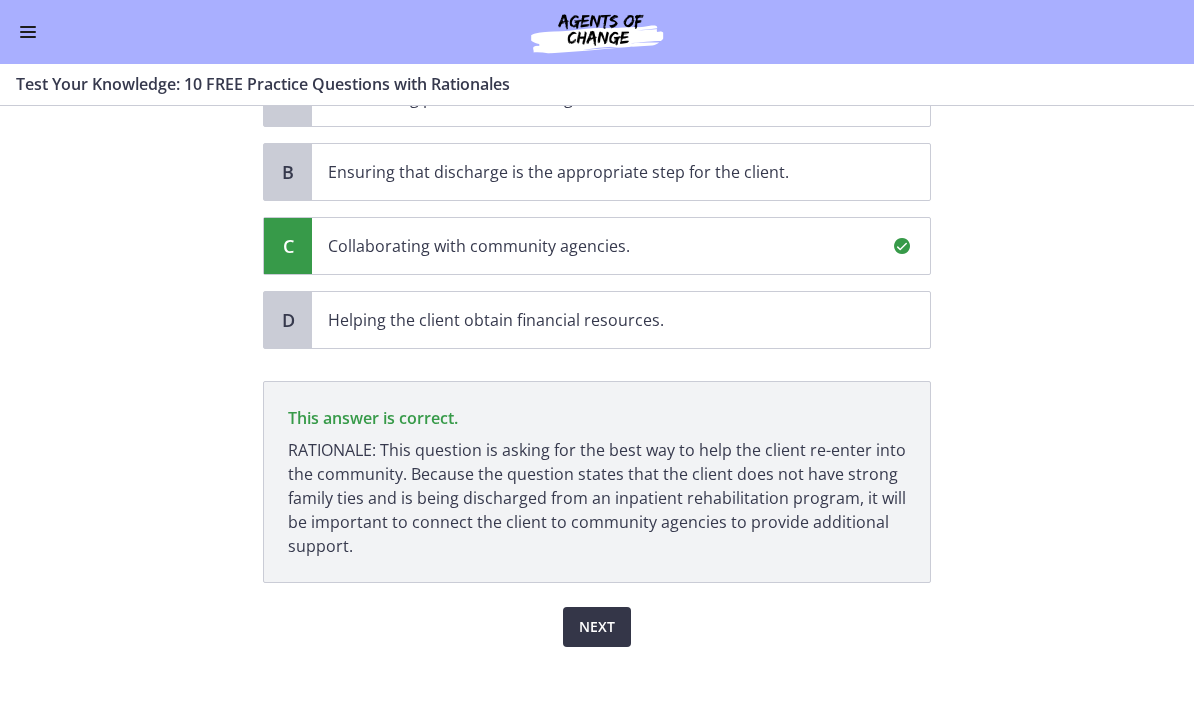 click on "Next" at bounding box center (597, 627) 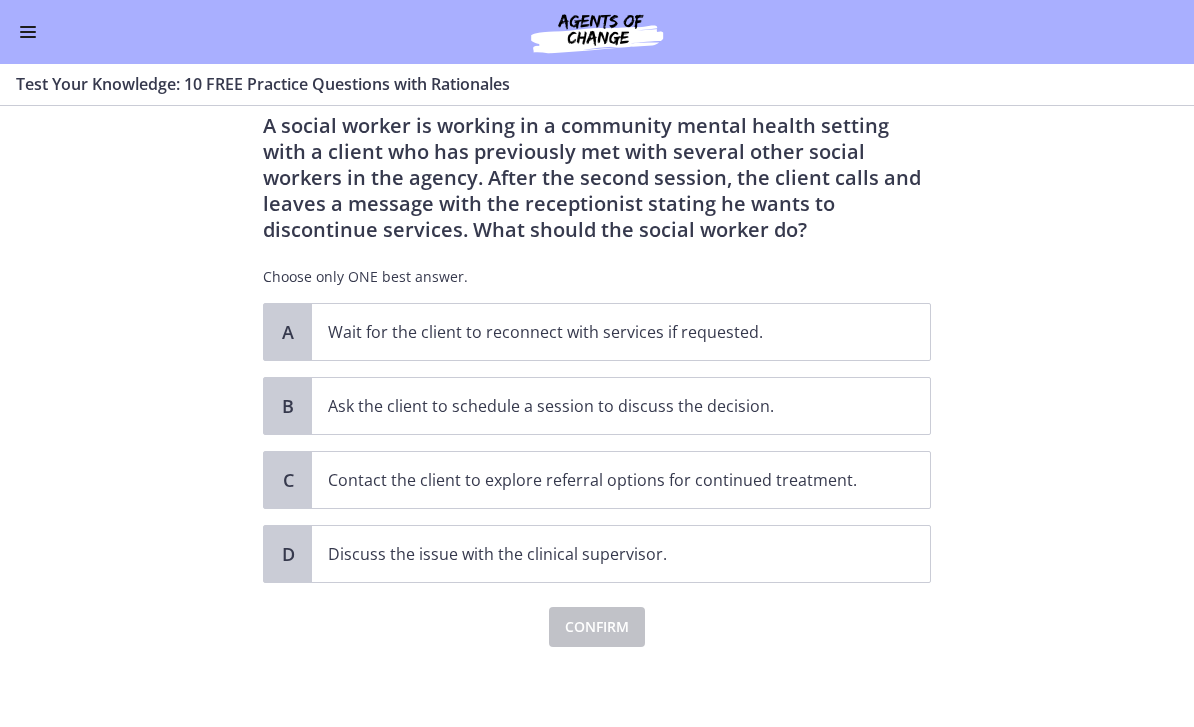 scroll, scrollTop: 0, scrollLeft: 0, axis: both 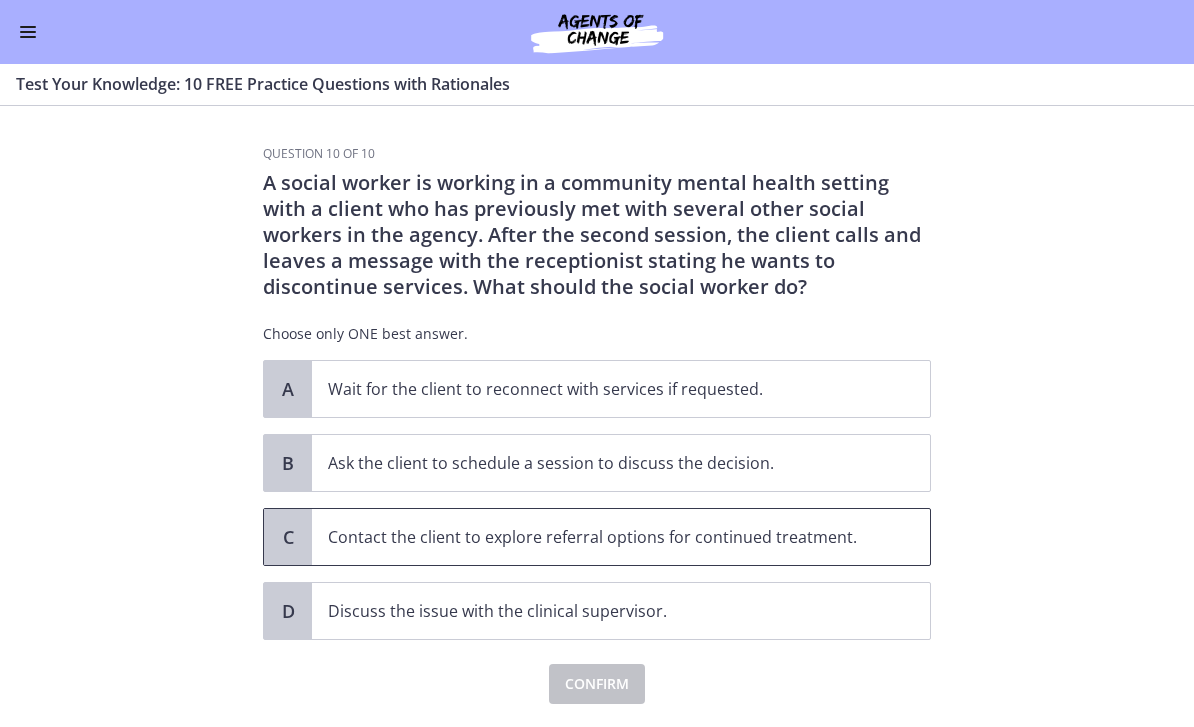 click on "Contact the client to explore referral options for continued treatment." at bounding box center [621, 537] 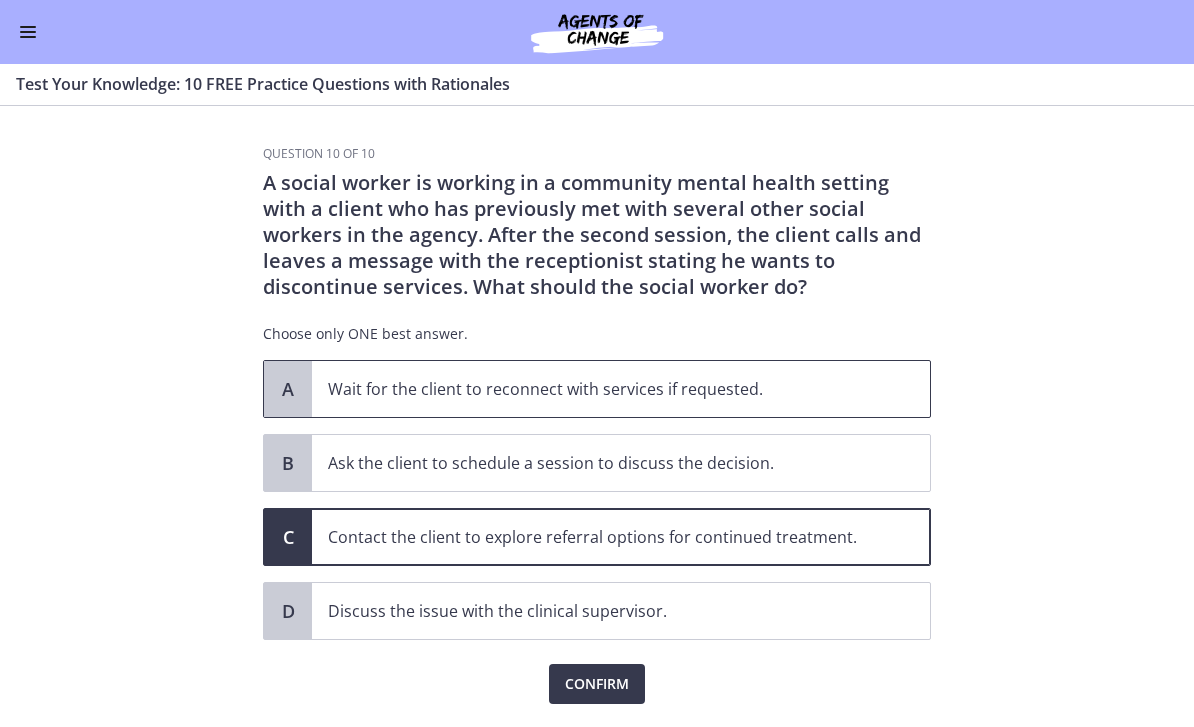 scroll, scrollTop: 18, scrollLeft: 0, axis: vertical 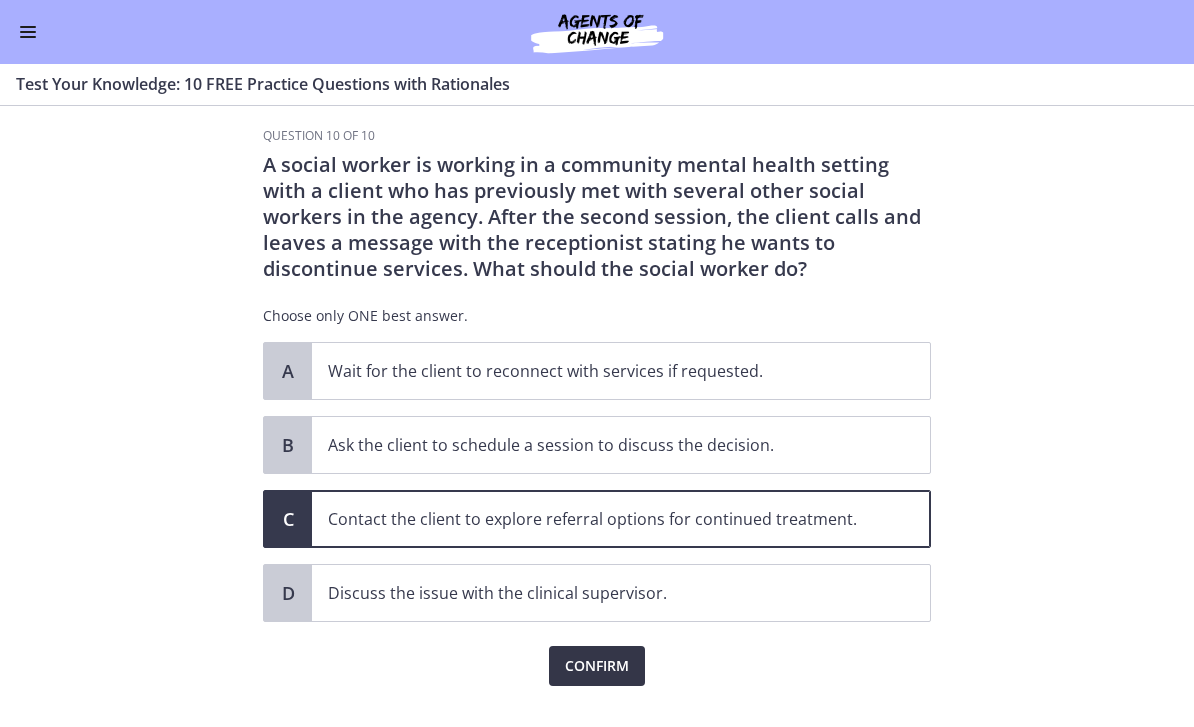 click on "Confirm" at bounding box center [597, 666] 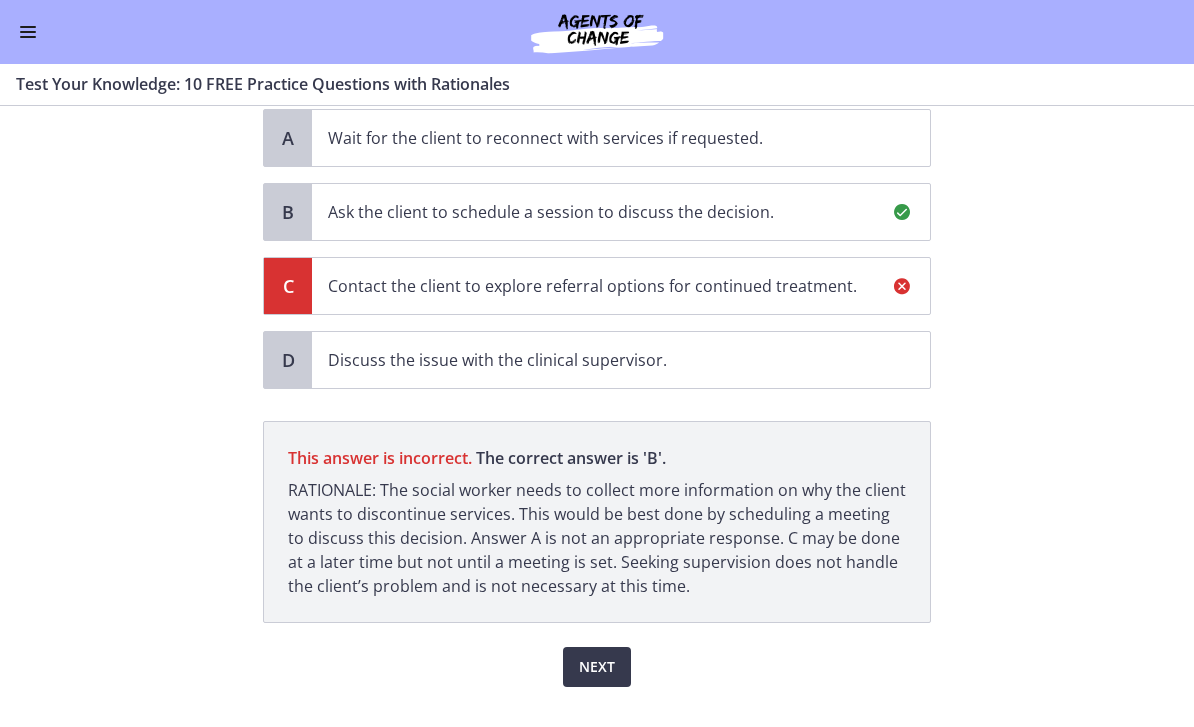 scroll, scrollTop: 285, scrollLeft: 0, axis: vertical 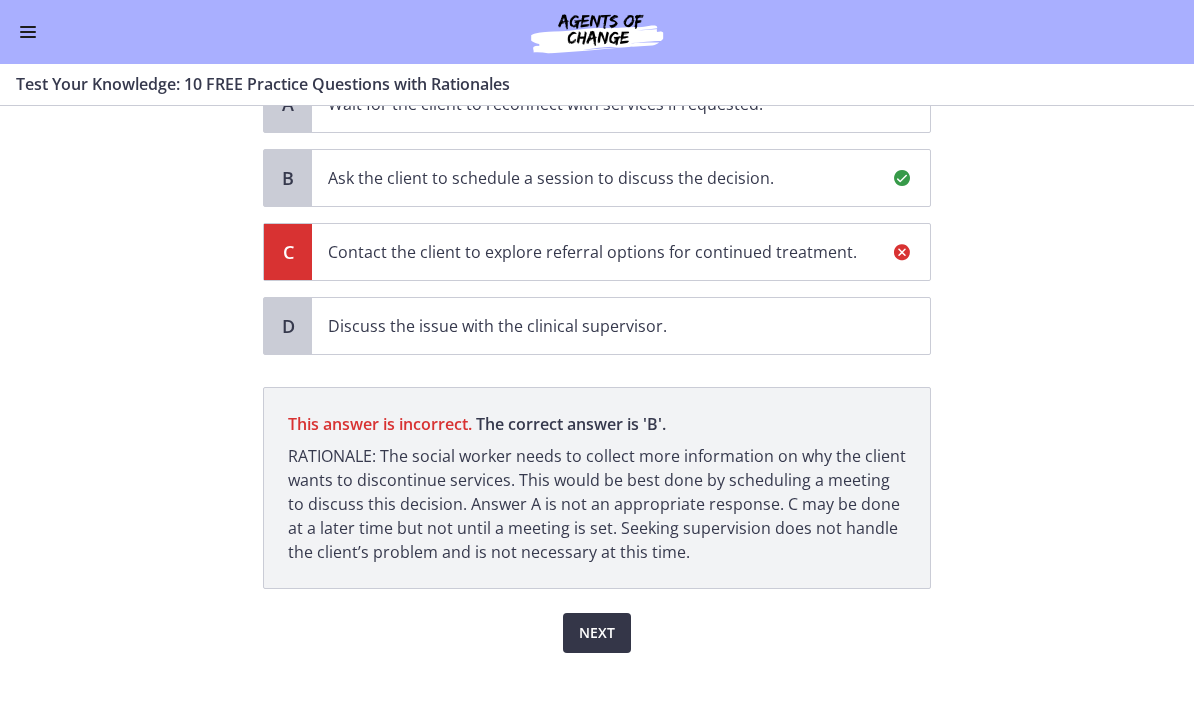 click on "Next" at bounding box center (597, 633) 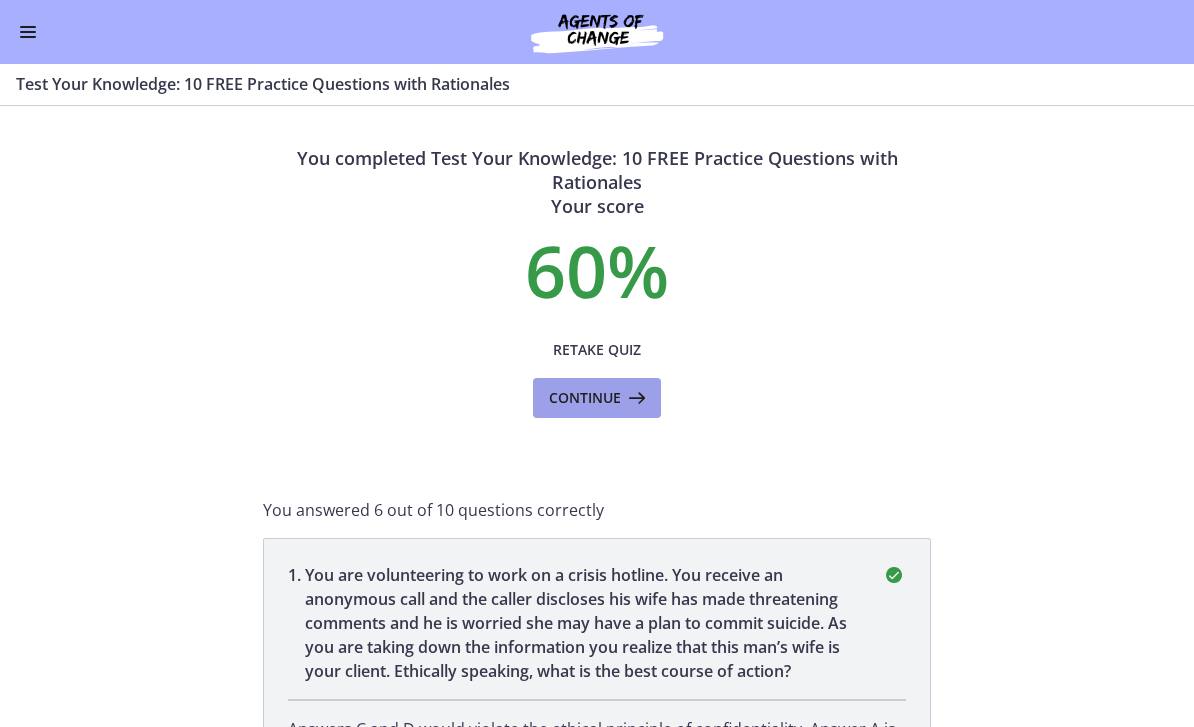 scroll, scrollTop: 0, scrollLeft: 0, axis: both 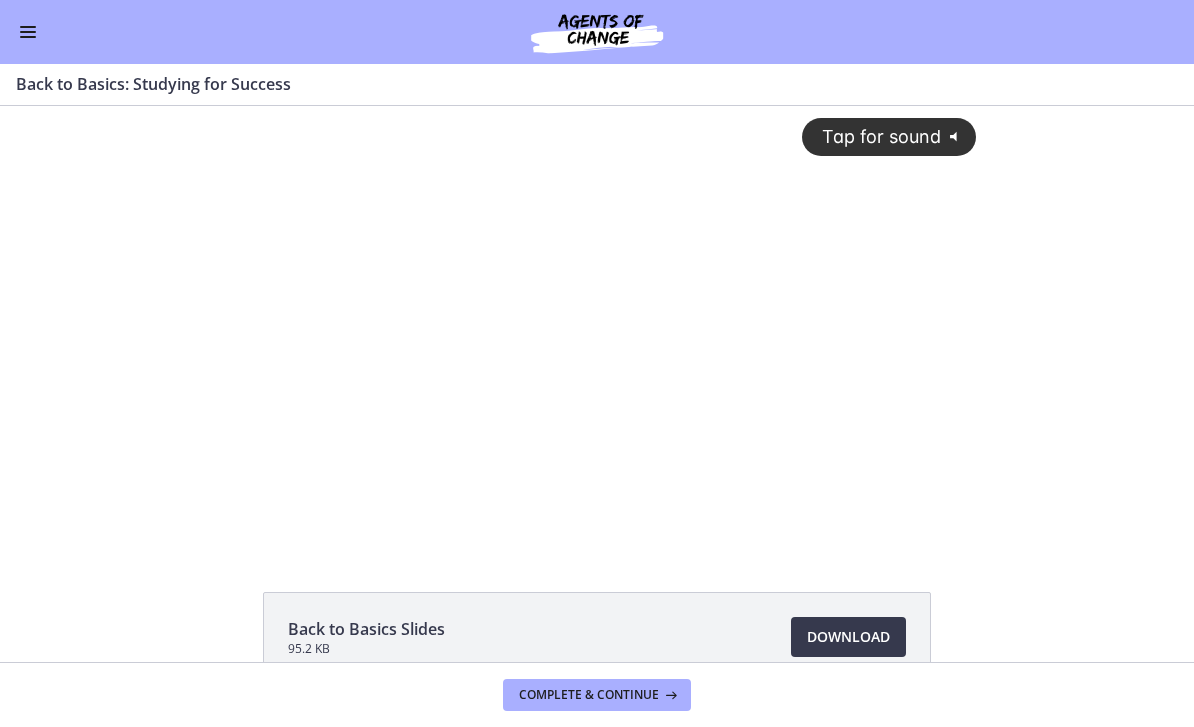 click at bounding box center (28, 27) 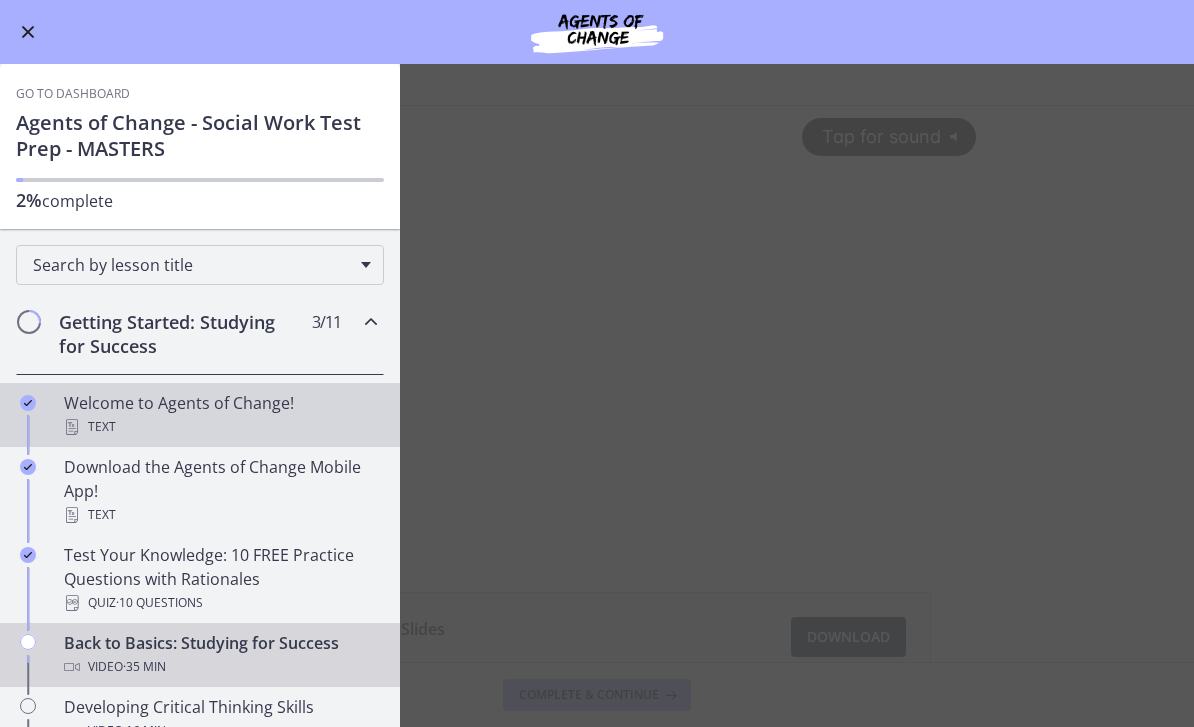 scroll, scrollTop: 0, scrollLeft: 0, axis: both 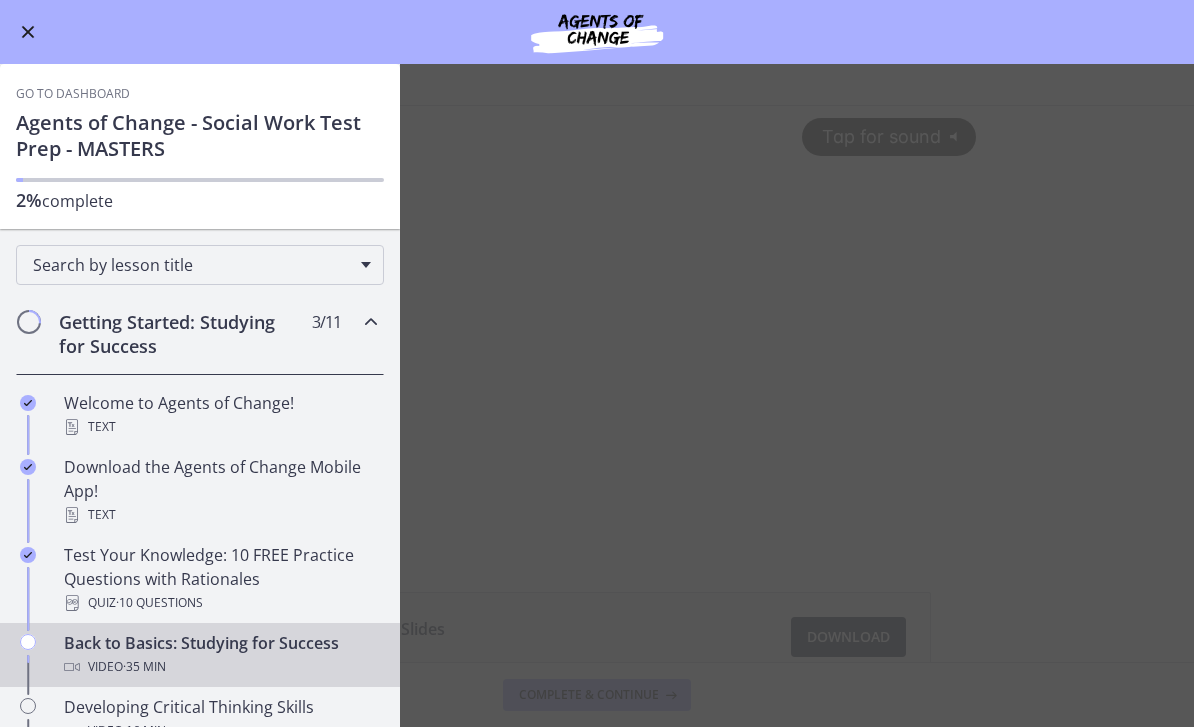 click on "Back to Basics: Studying for Success
Enable fullscreen
Back to Basics Slides
95.2 KB
Download
Opens in a new window
Study Plan Template
Download
Opens in a new window" at bounding box center (597, 395) 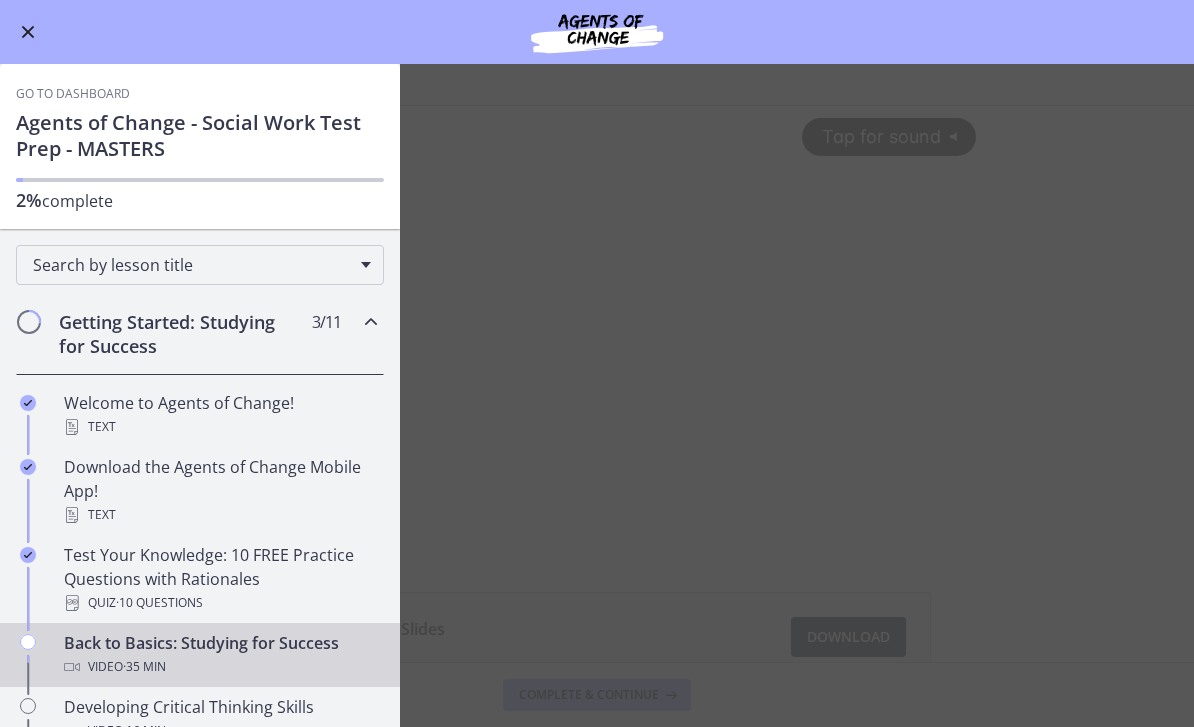 click at bounding box center (28, 32) 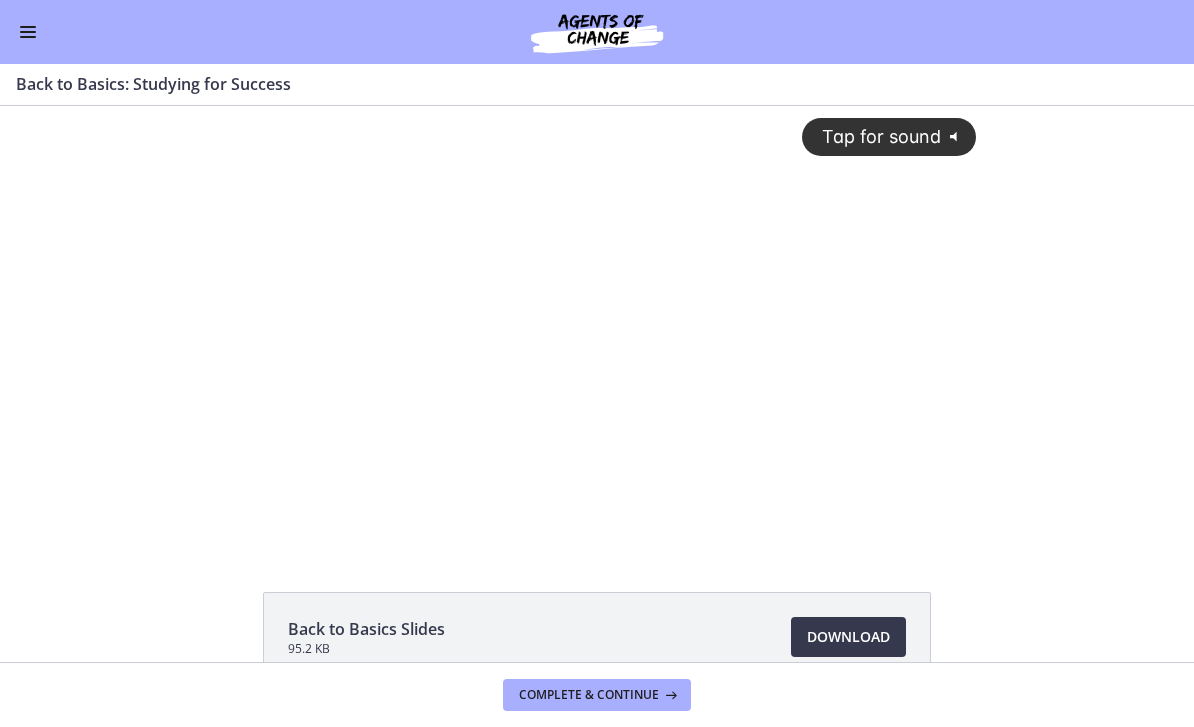 click on "Tap for sound
@keyframes VOLUME_SMALL_WAVE_FLASH {
0% { opacity: 0; }
33% { opacity: 1; }
66% { opacity: 1; }
100% { opacity: 0; }
}
@keyframes VOLUME_LARGE_WAVE_FLASH {
0% { opacity: 0; }
33% { opacity: 1; }
66% { opacity: 1; }
100% { opacity: 0; }
}
.volume__small-wave {
animation: VOLUME_SMALL_WAVE_FLASH 2s infinite;
opacity: 0;
}
.volume__large-wave {
animation: VOLUME_LARGE_WAVE_FLASH 2s infinite .3s;
opacity: 0;
}" at bounding box center (597, 310) 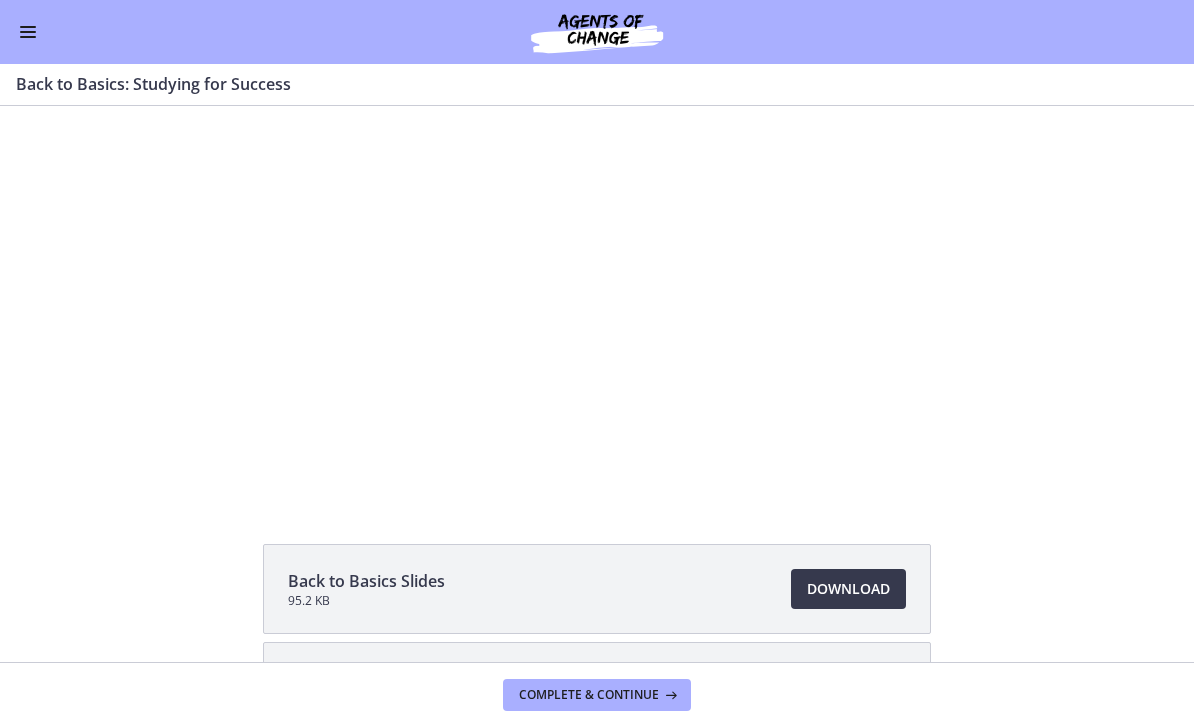 scroll, scrollTop: 47, scrollLeft: 0, axis: vertical 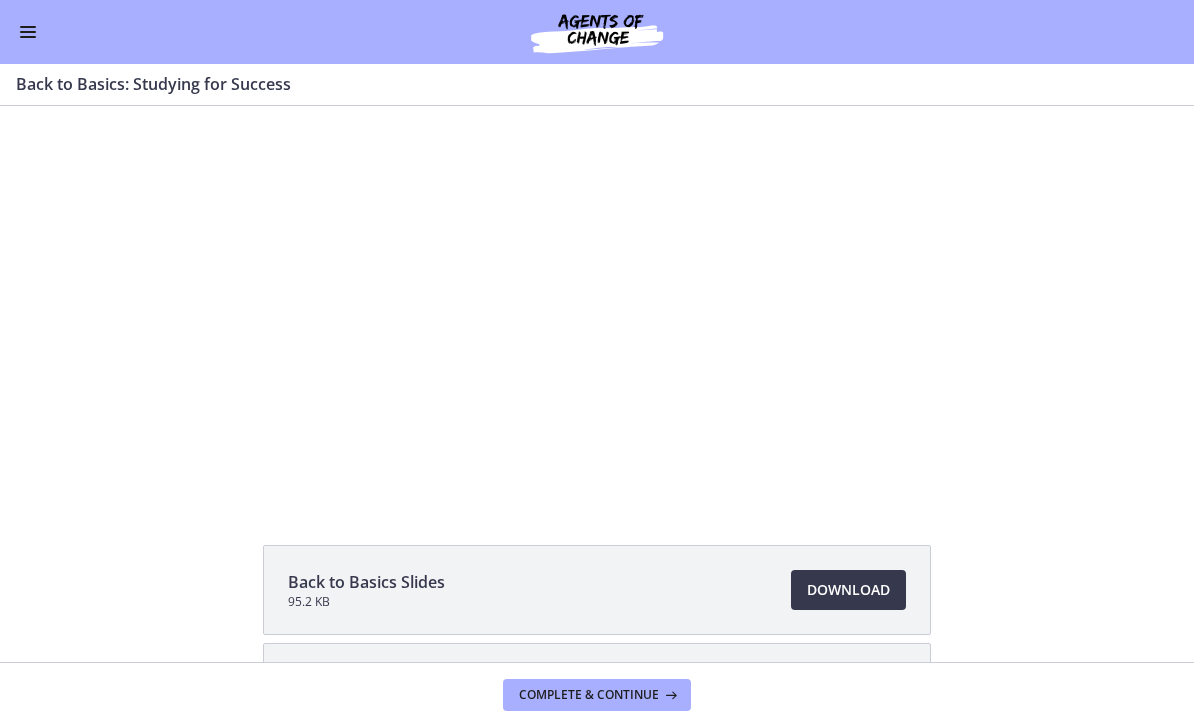 click at bounding box center (597, 279) 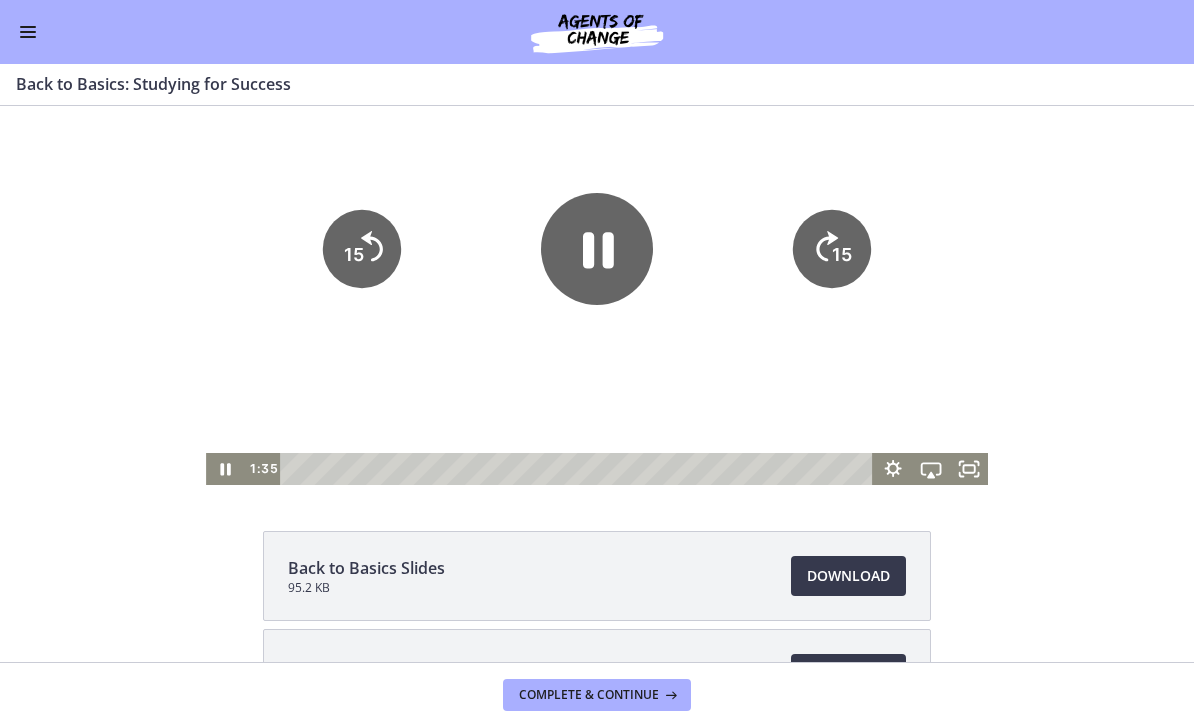 scroll, scrollTop: 60, scrollLeft: 0, axis: vertical 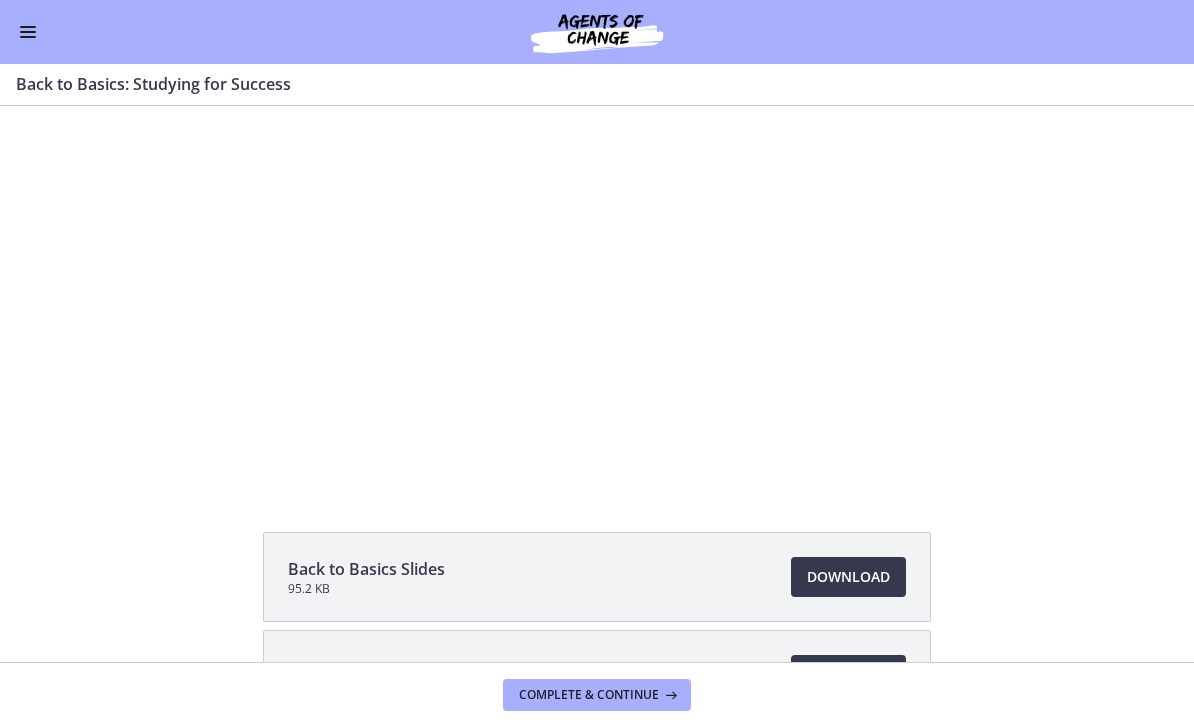 click at bounding box center [597, 266] 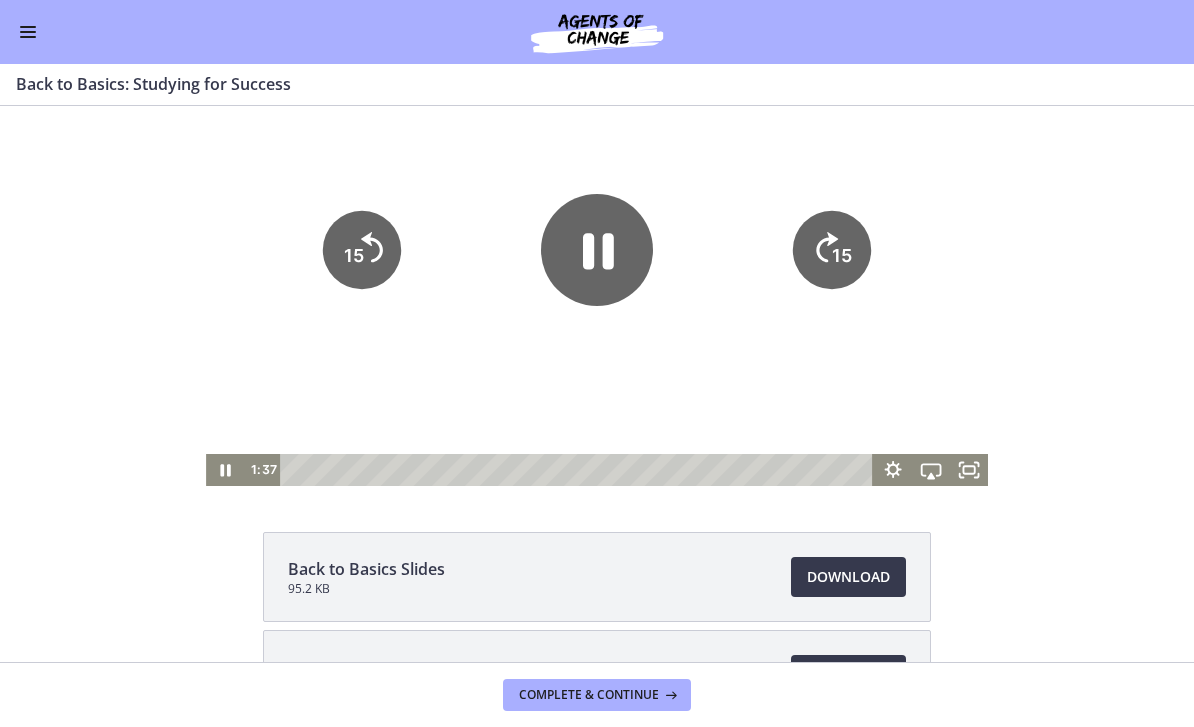 click at bounding box center (597, 266) 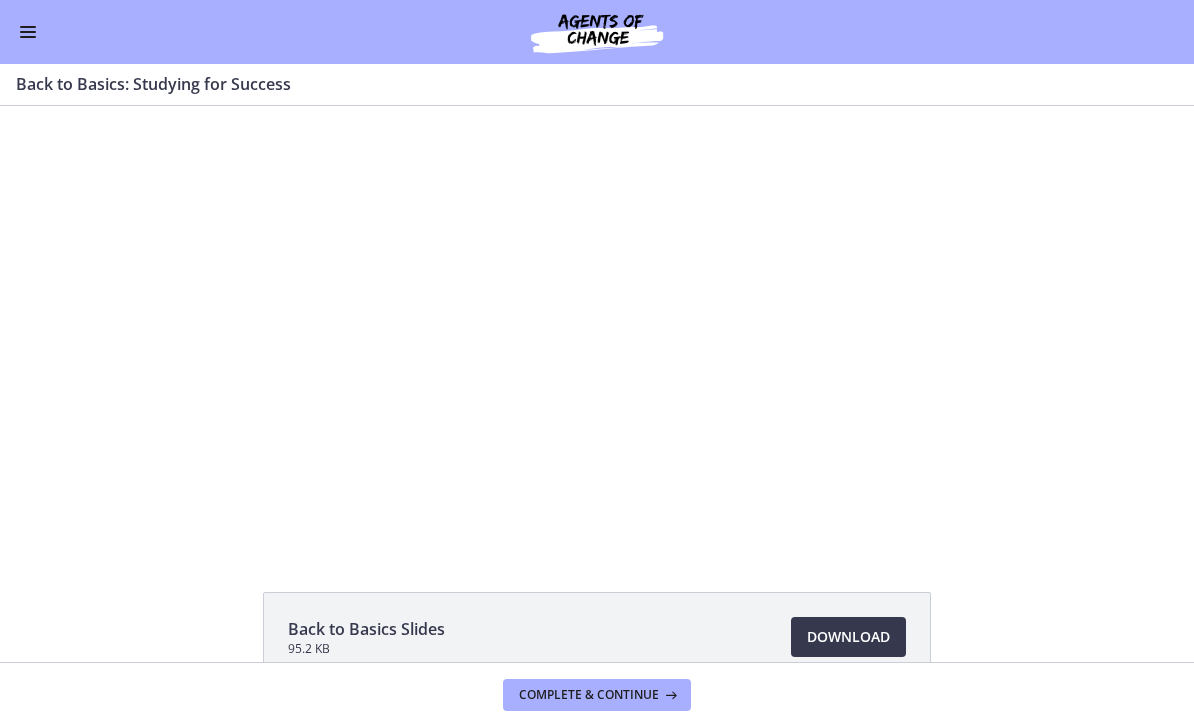 scroll, scrollTop: 0, scrollLeft: 0, axis: both 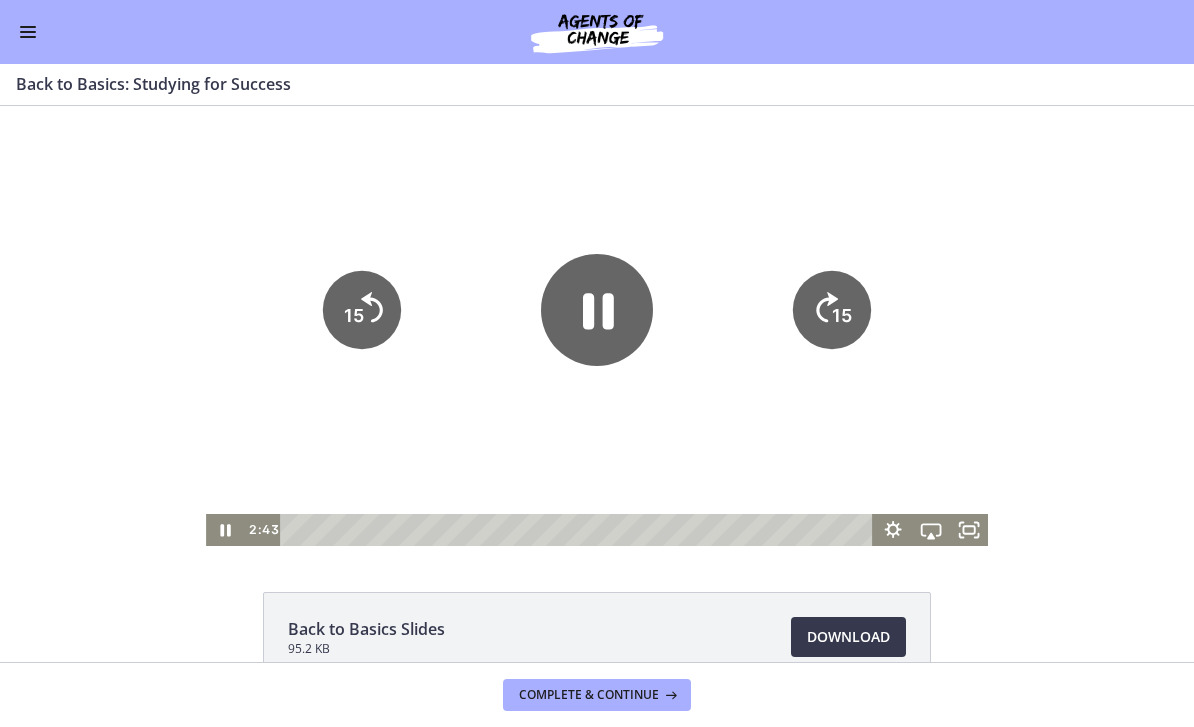 click at bounding box center (597, 326) 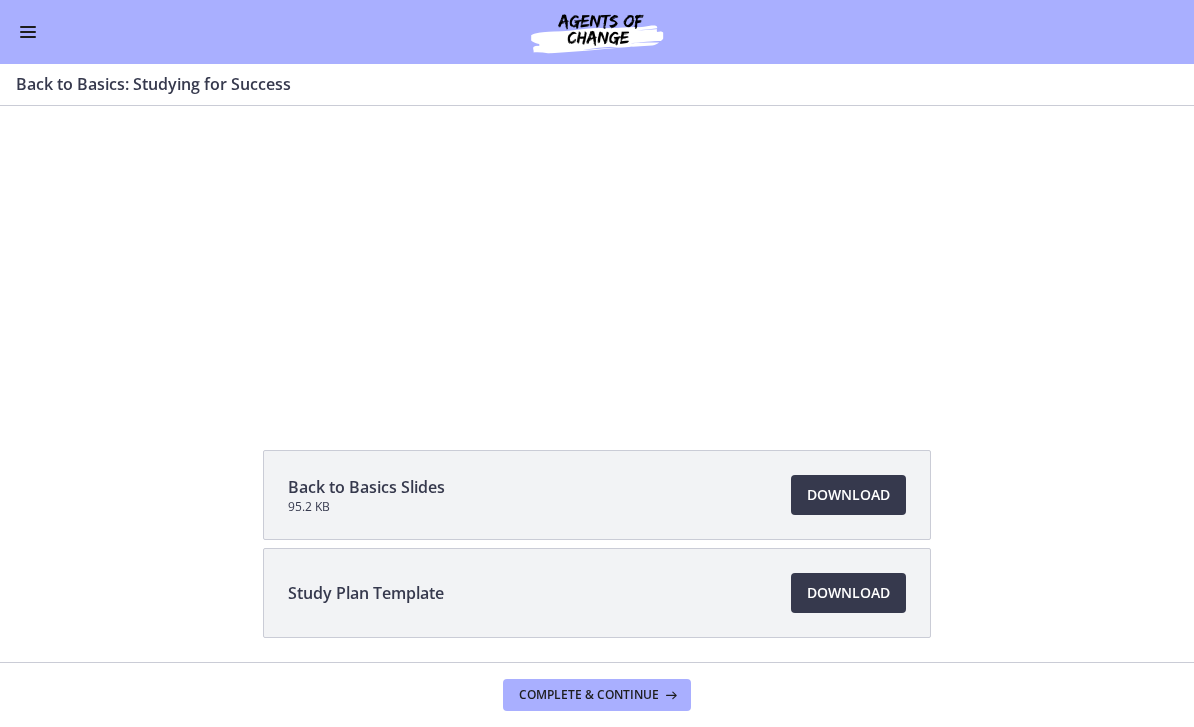 scroll, scrollTop: 200, scrollLeft: 0, axis: vertical 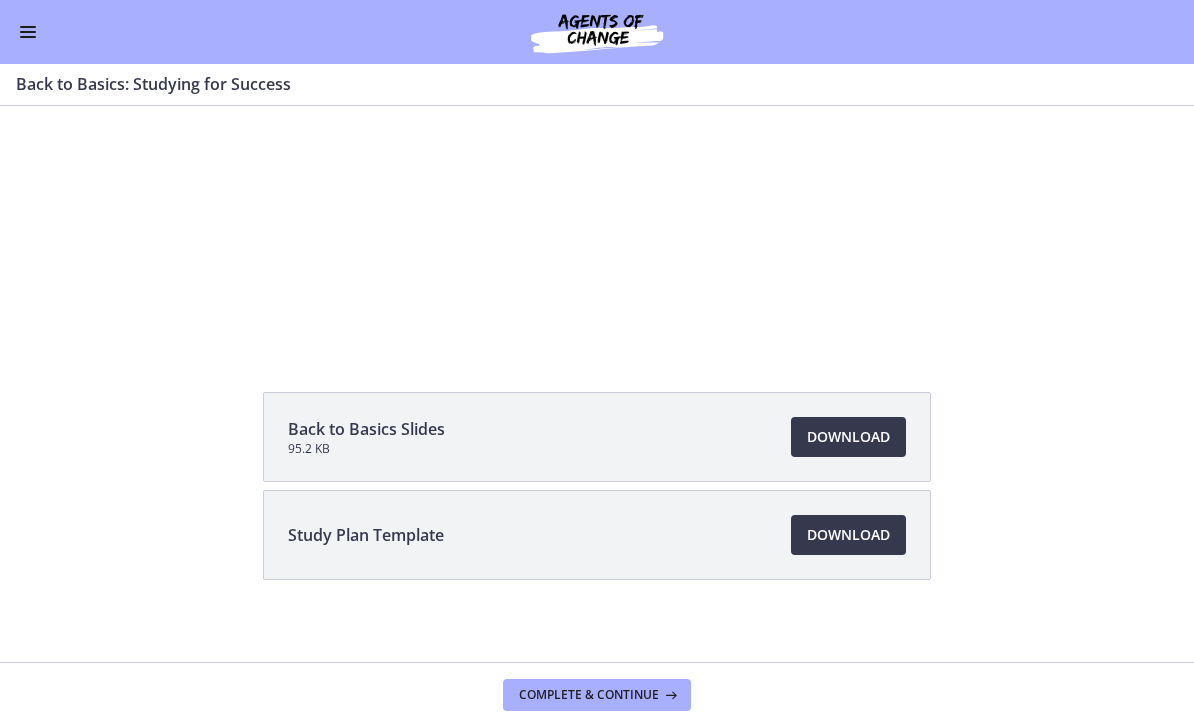 click on "Back to Basics Slides
95.2 KB
Download
Opens in a new window" at bounding box center (597, 437) 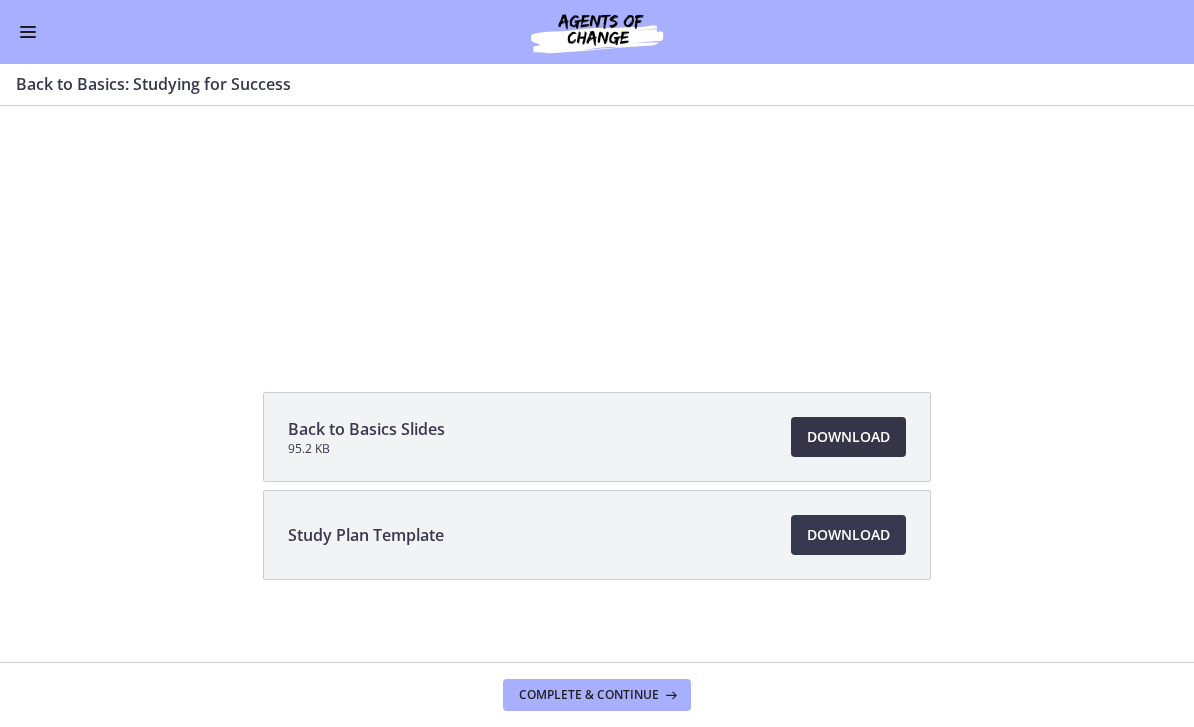 click on "Download
Opens in a new window" at bounding box center (848, 437) 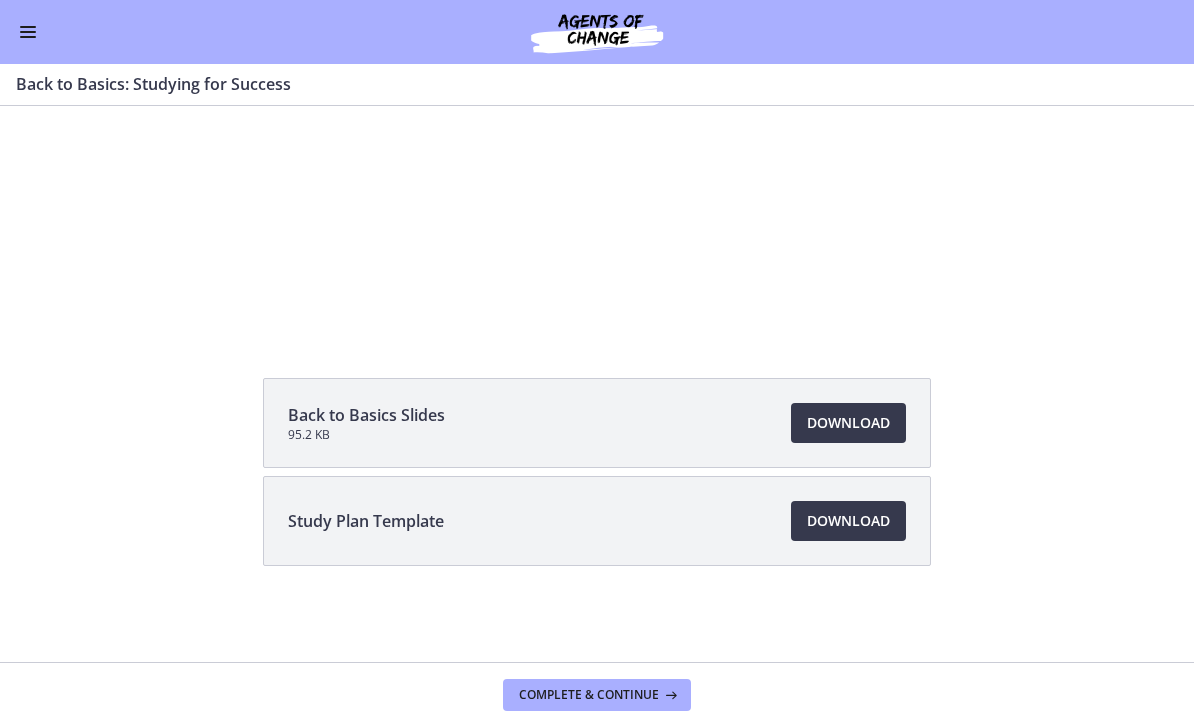 scroll, scrollTop: 214, scrollLeft: 0, axis: vertical 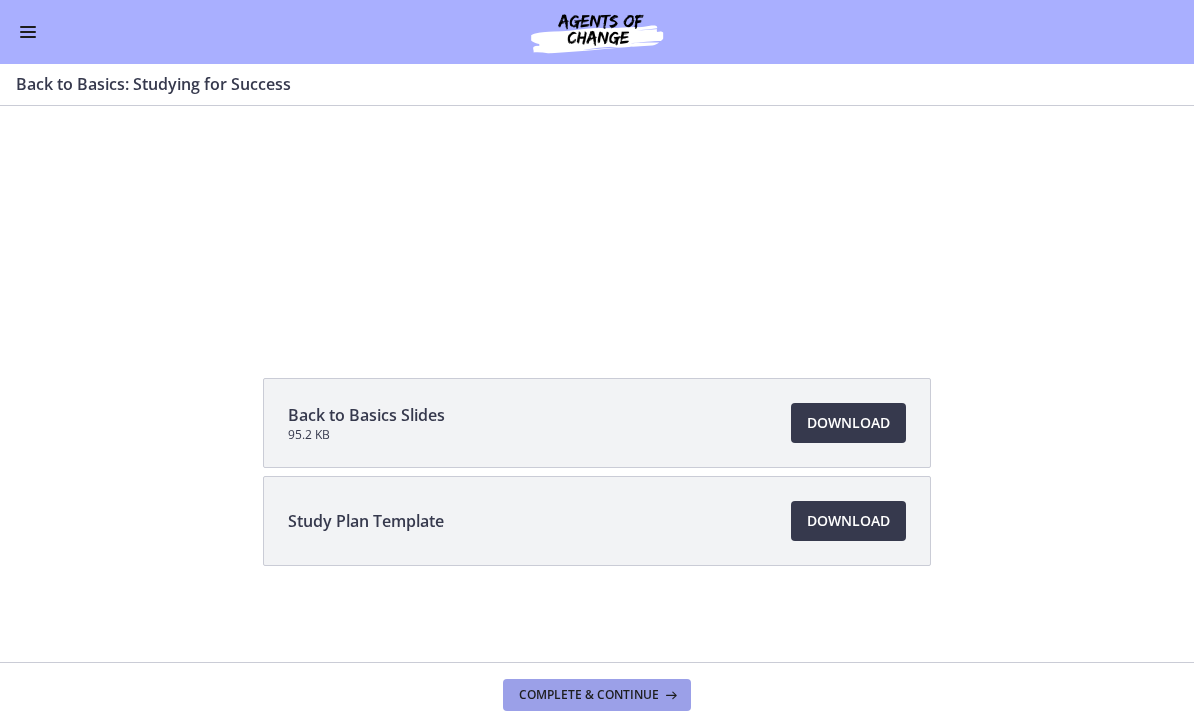 click on "Complete & continue" at bounding box center [589, 695] 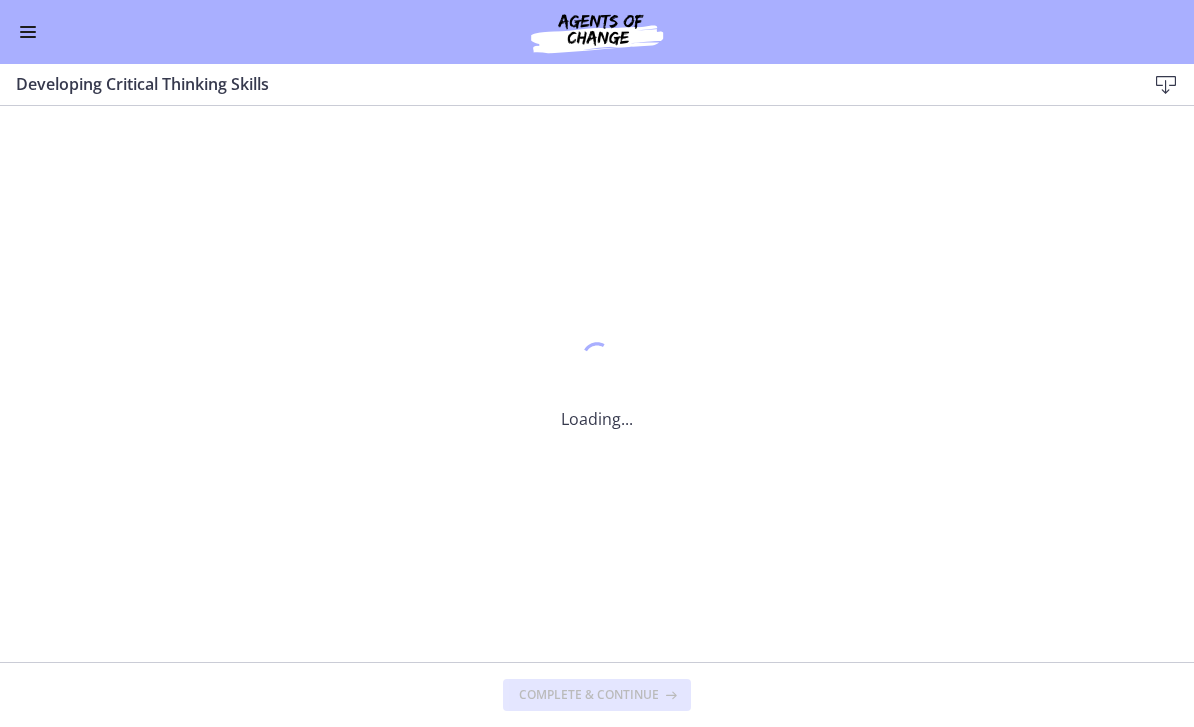 scroll, scrollTop: 0, scrollLeft: 0, axis: both 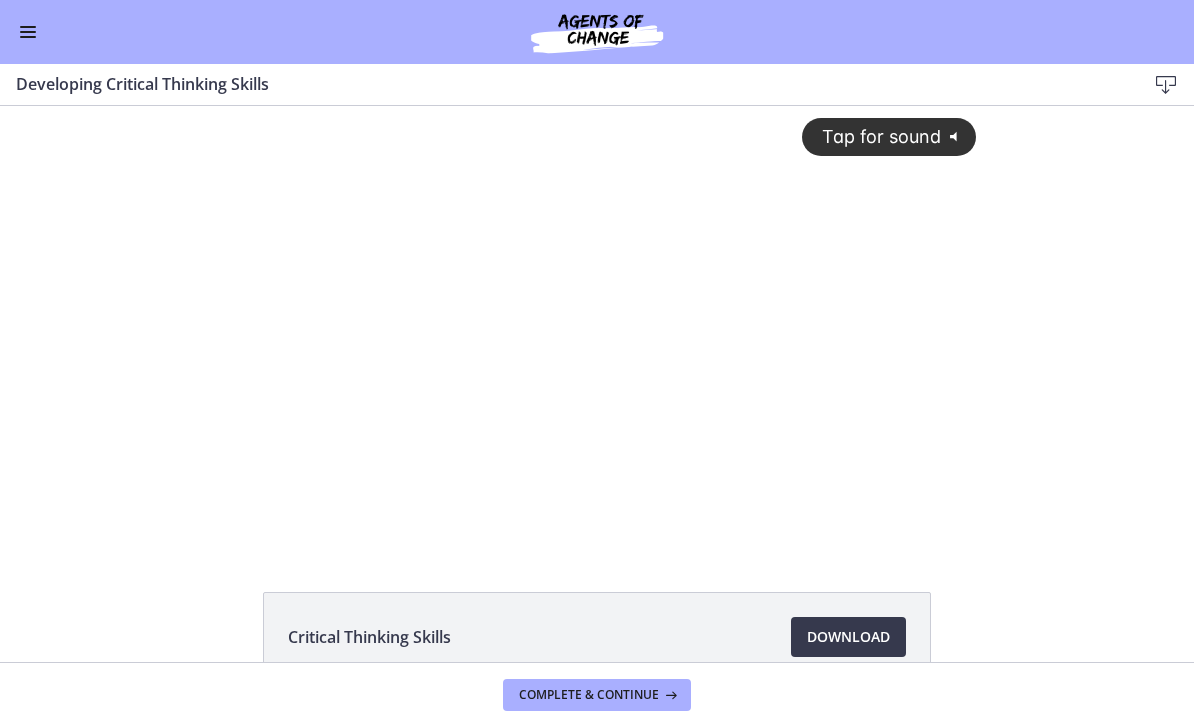 click on "Tap for sound
@keyframes VOLUME_SMALL_WAVE_FLASH {
0% { opacity: 0; }
33% { opacity: 1; }
66% { opacity: 1; }
100% { opacity: 0; }
}
@keyframes VOLUME_LARGE_WAVE_FLASH {
0% { opacity: 0; }
33% { opacity: 1; }
66% { opacity: 1; }
100% { opacity: 0; }
}
.volume__small-wave {
animation: VOLUME_SMALL_WAVE_FLASH 2s infinite;
opacity: 0;
}
.volume__large-wave {
animation: VOLUME_LARGE_WAVE_FLASH 2s infinite .3s;
opacity: 0;
}" at bounding box center [597, 310] 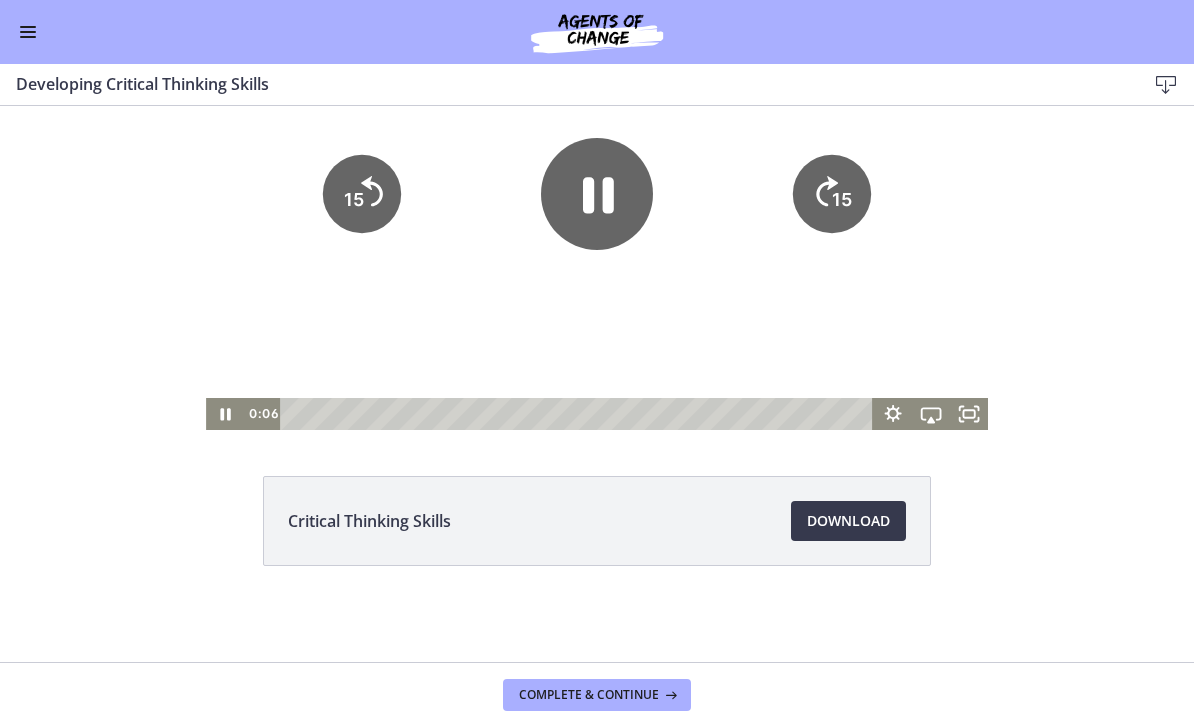 scroll, scrollTop: 116, scrollLeft: 0, axis: vertical 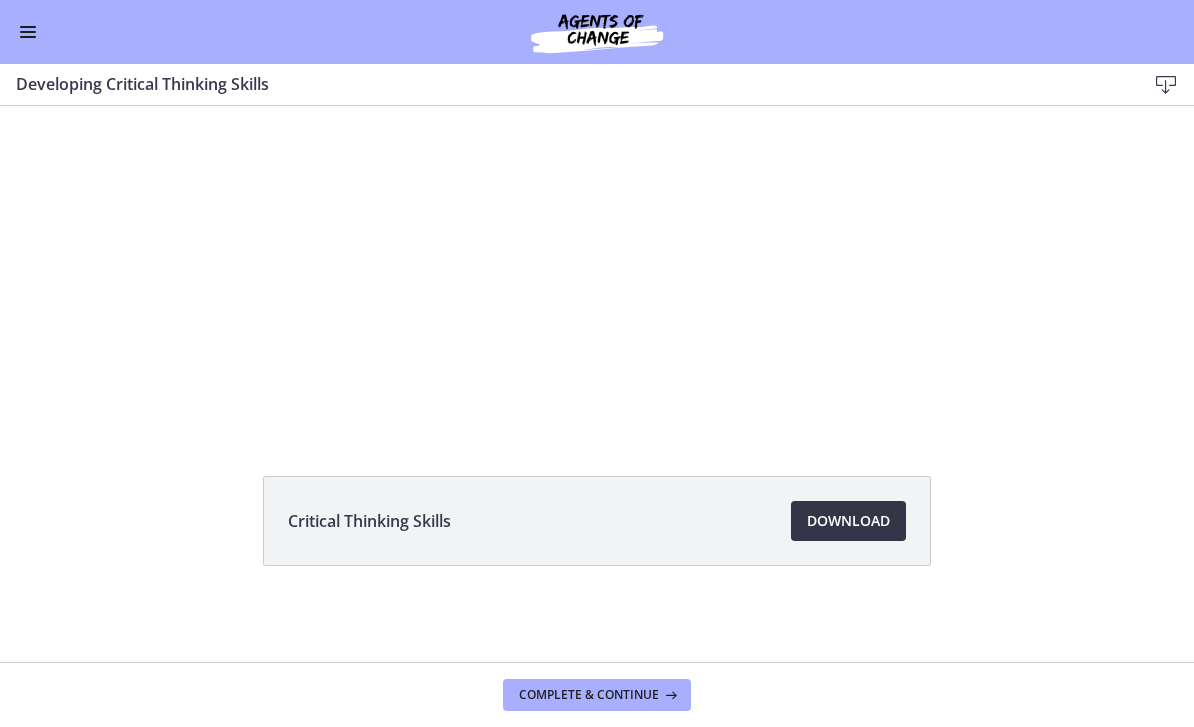 click on "Download
Opens in a new window" at bounding box center (848, 521) 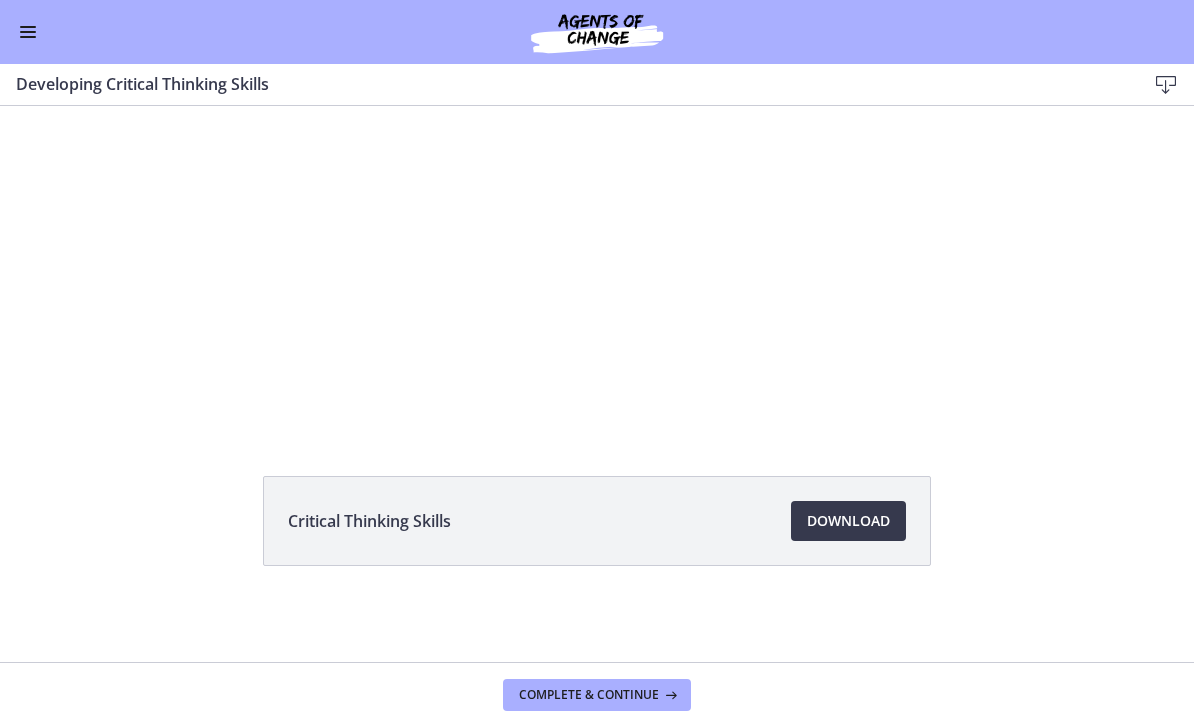 click at bounding box center [597, 210] 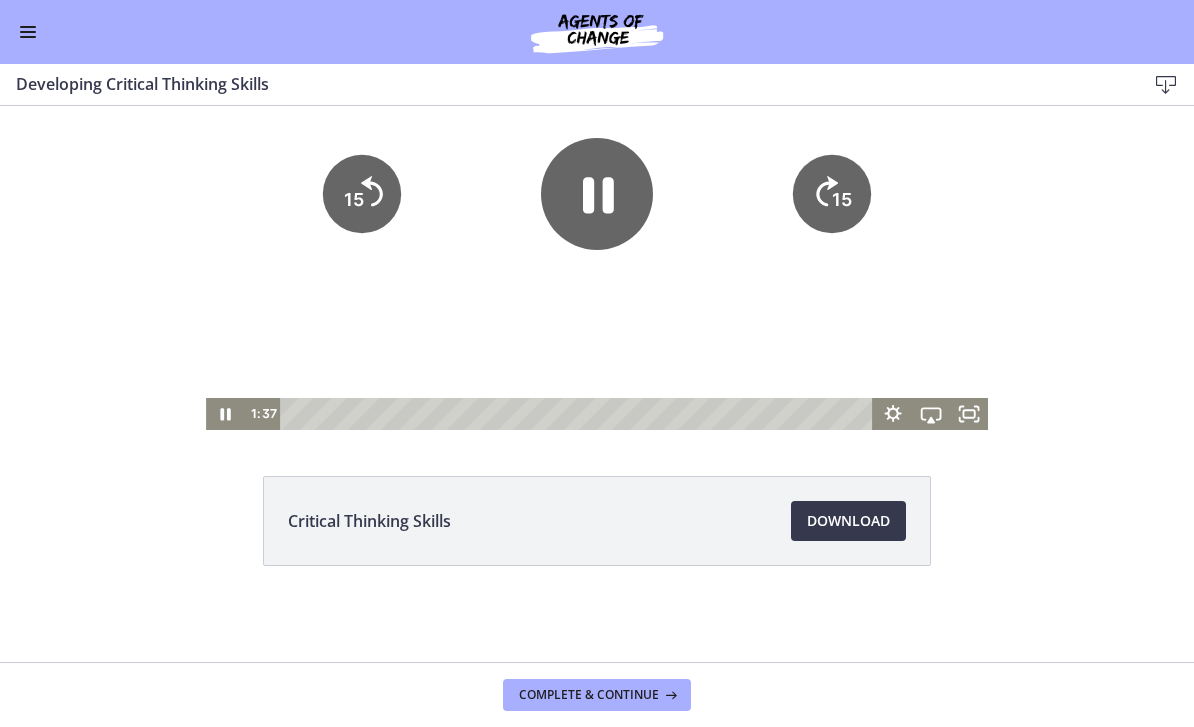 click 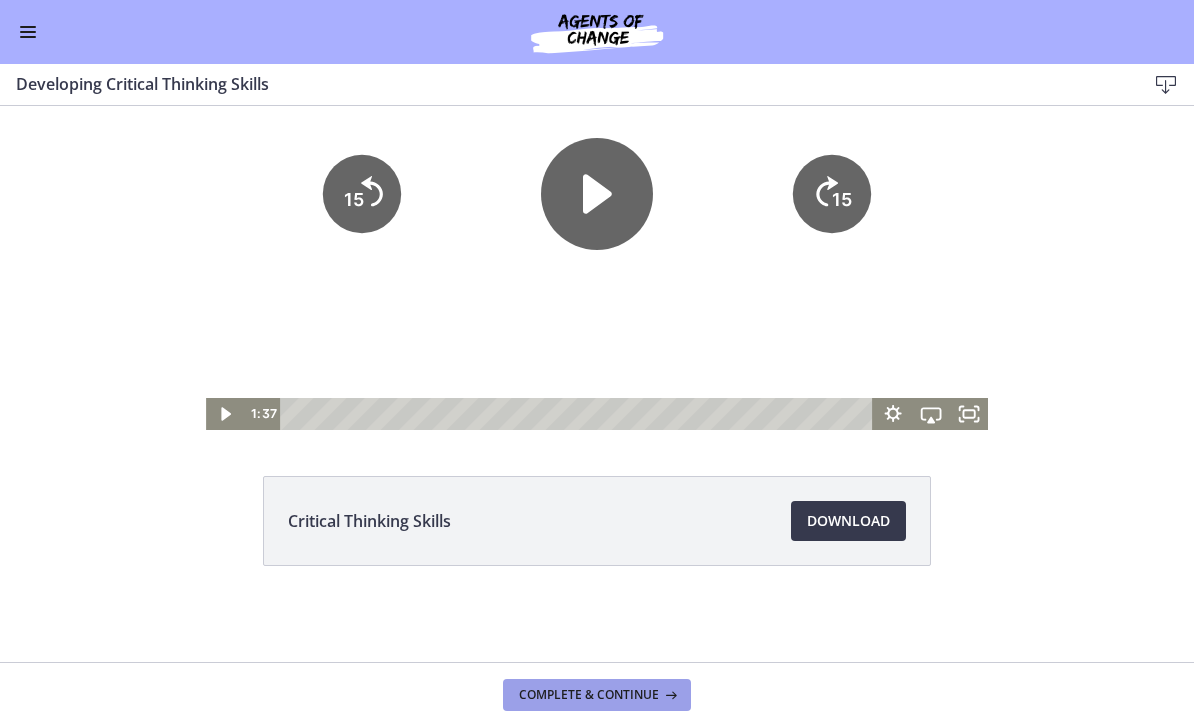 click on "Complete & continue" at bounding box center [589, 695] 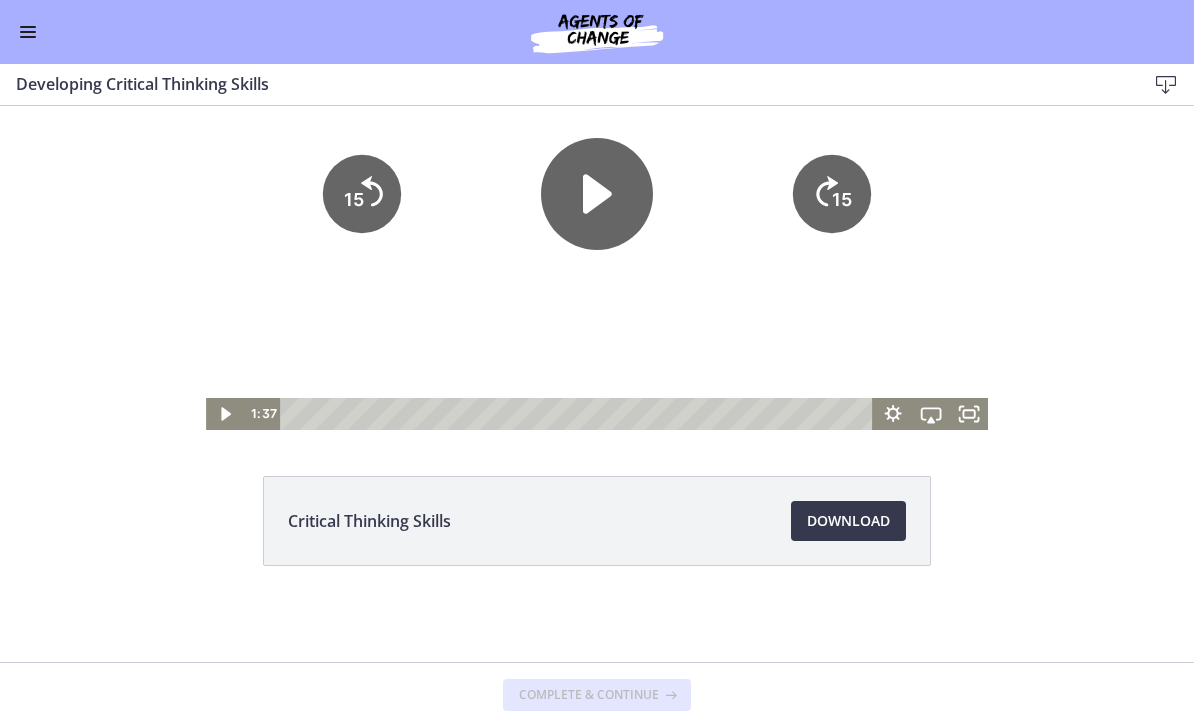 scroll, scrollTop: 0, scrollLeft: 0, axis: both 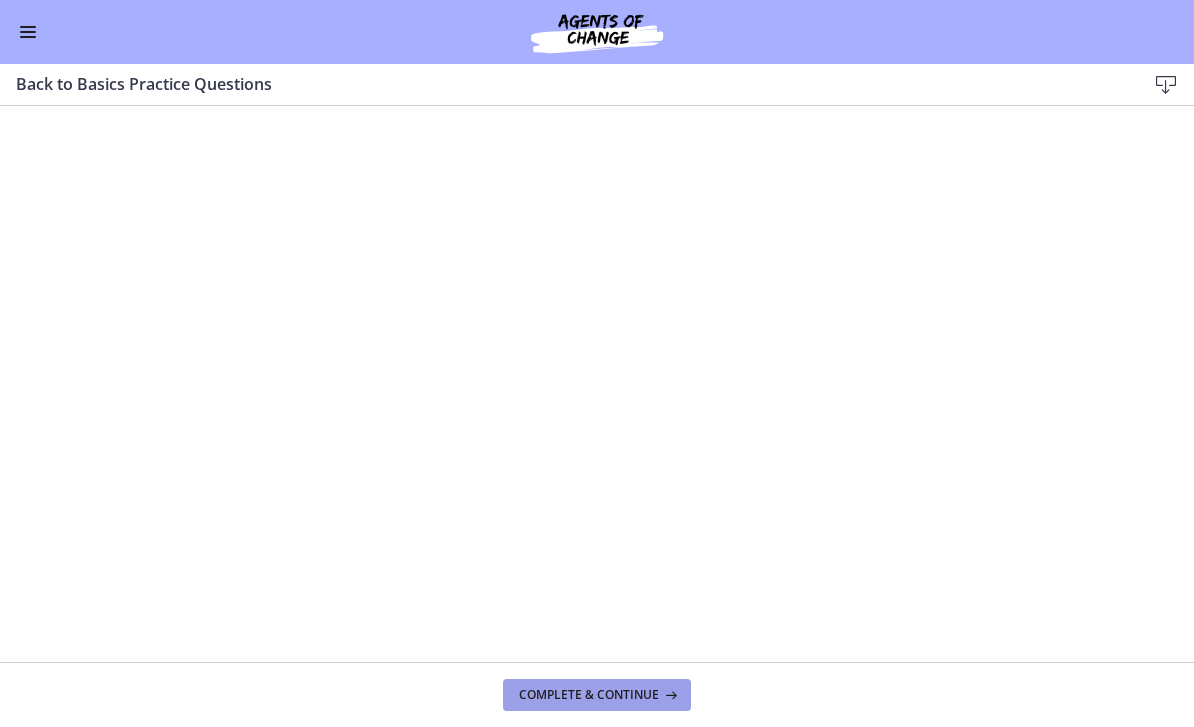 click on "Complete & continue" at bounding box center [589, 695] 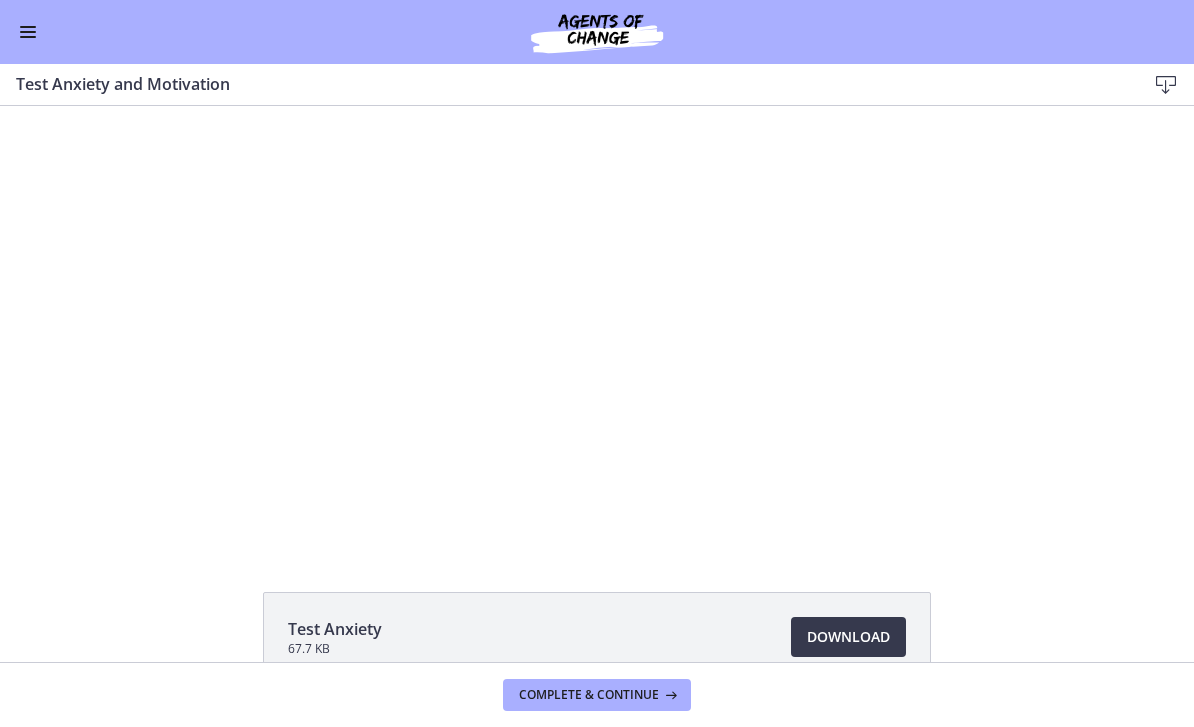 scroll, scrollTop: 0, scrollLeft: 0, axis: both 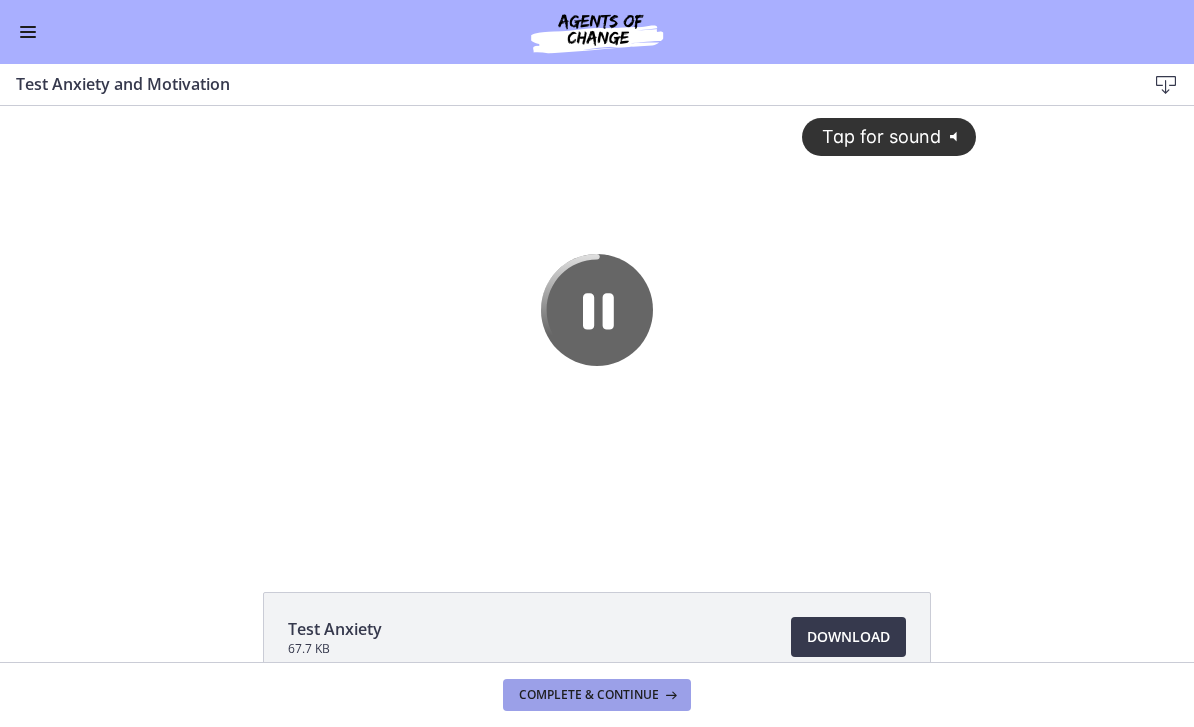 click at bounding box center (669, 695) 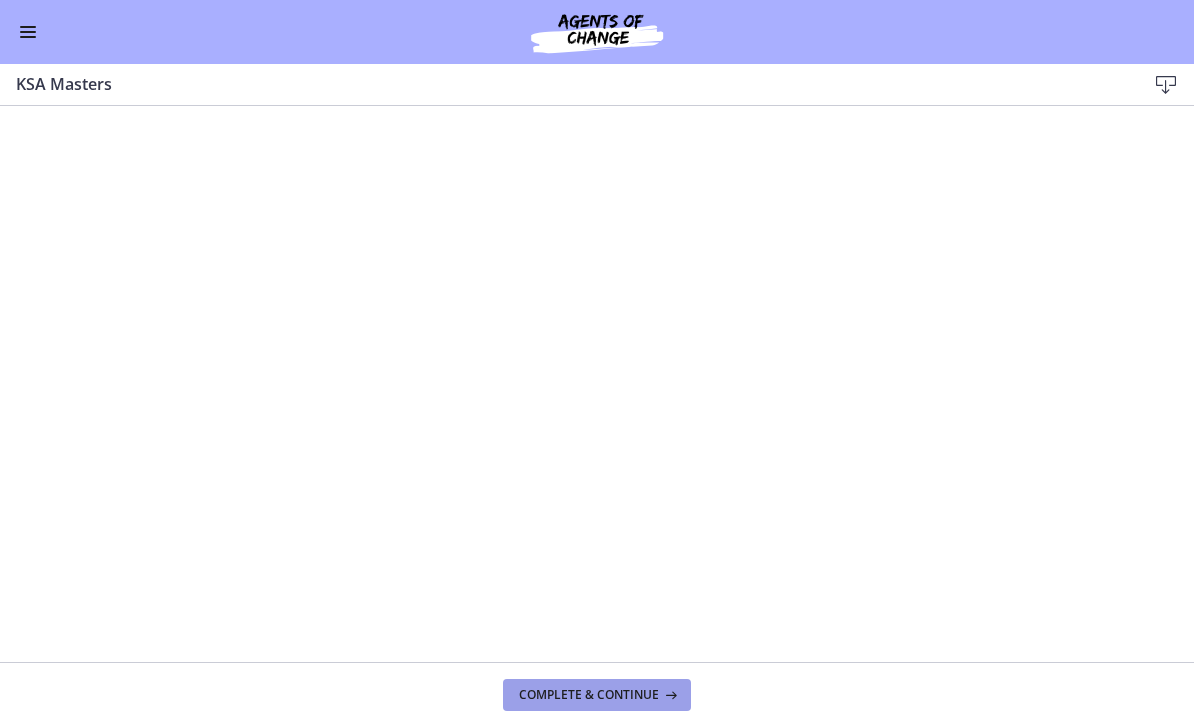 click on "Complete & continue" at bounding box center (589, 695) 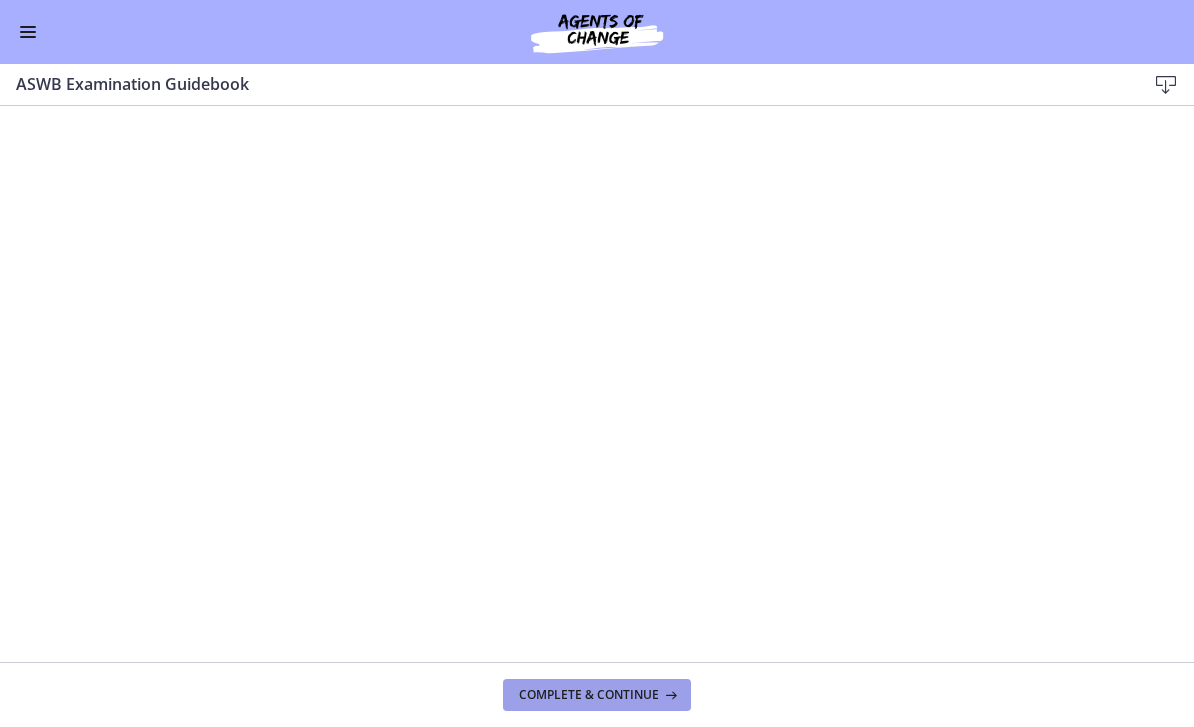 click at bounding box center (669, 695) 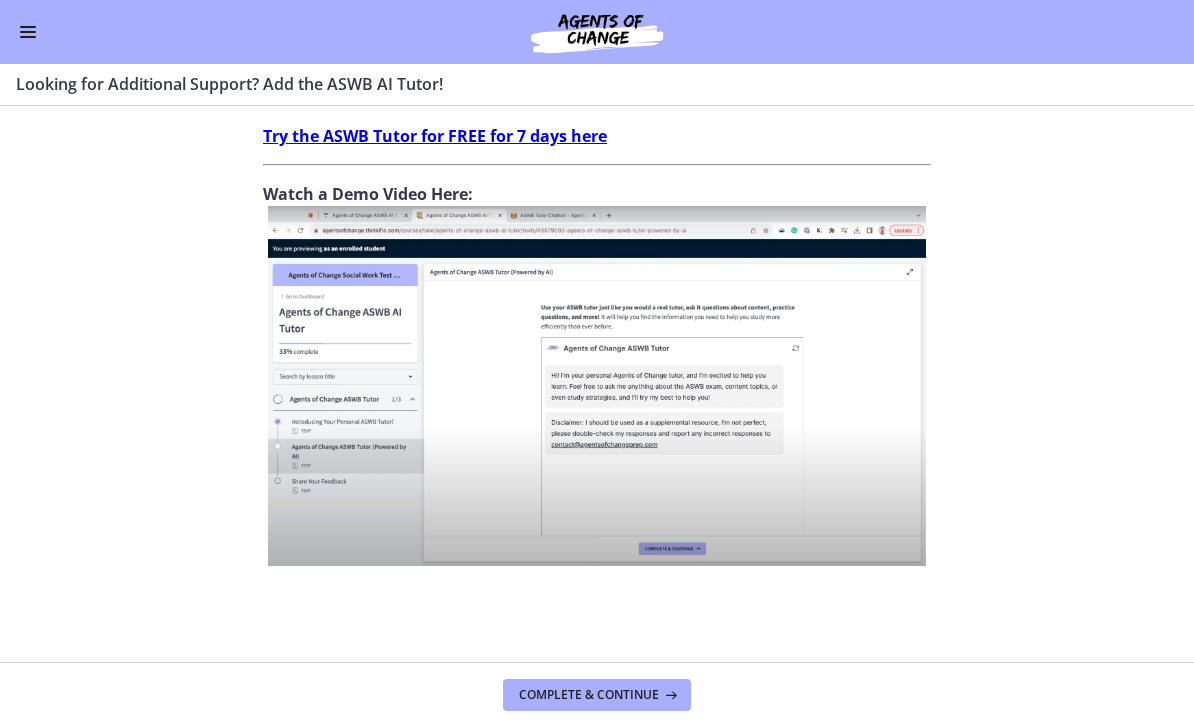scroll, scrollTop: 795, scrollLeft: 0, axis: vertical 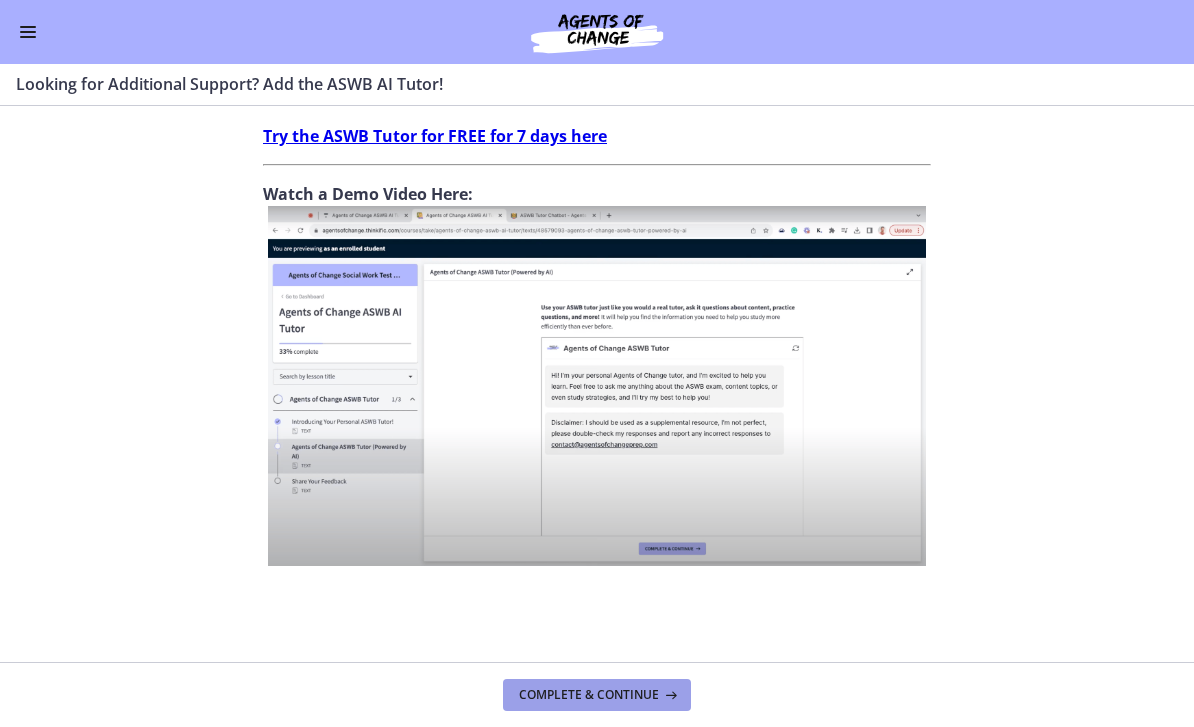 click at bounding box center (669, 695) 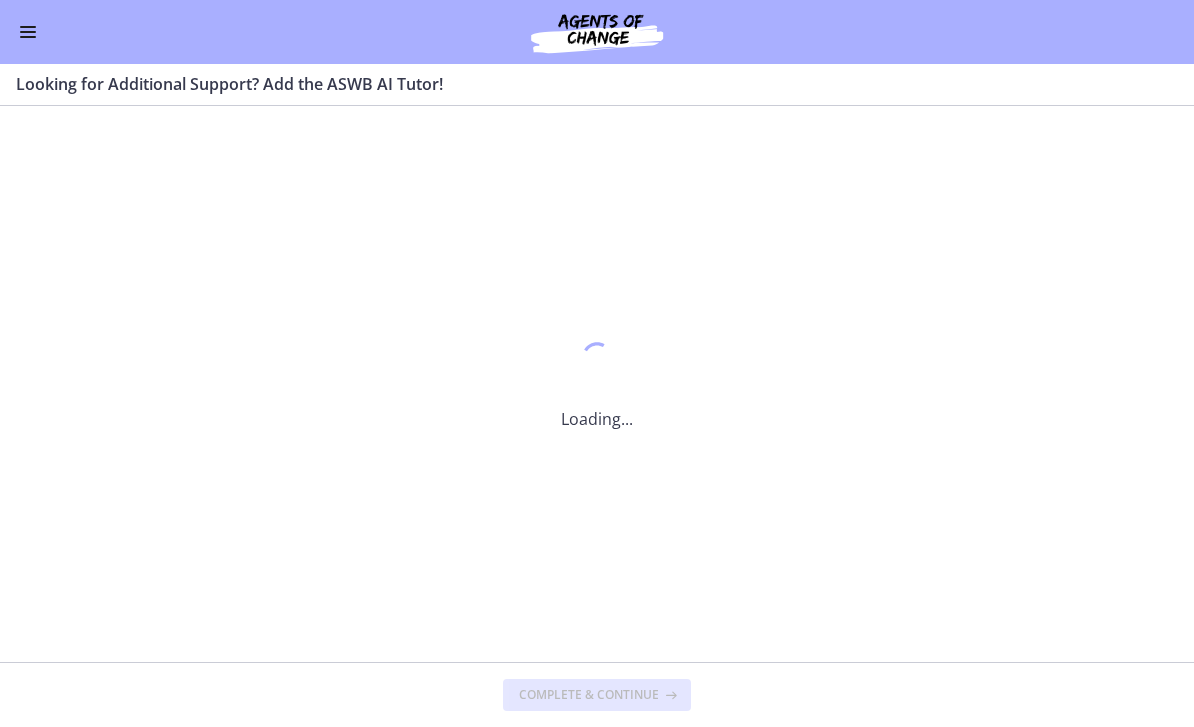 scroll, scrollTop: 0, scrollLeft: 0, axis: both 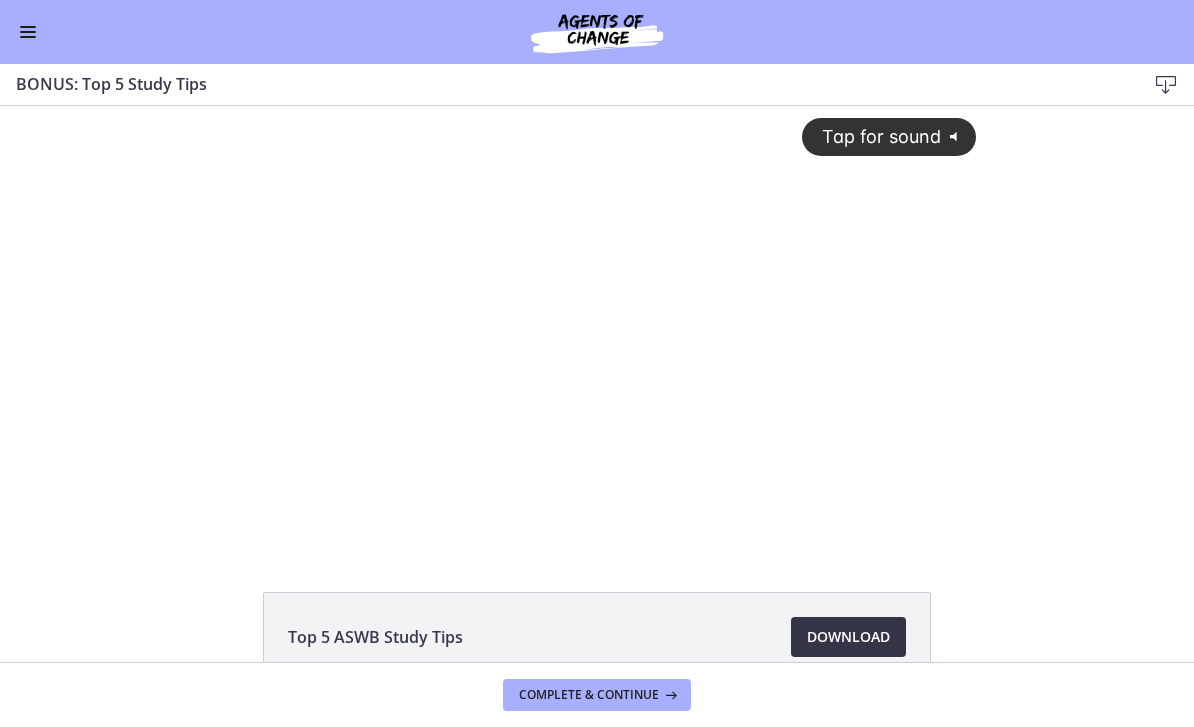 click on "Download
Opens in a new window" at bounding box center [848, 637] 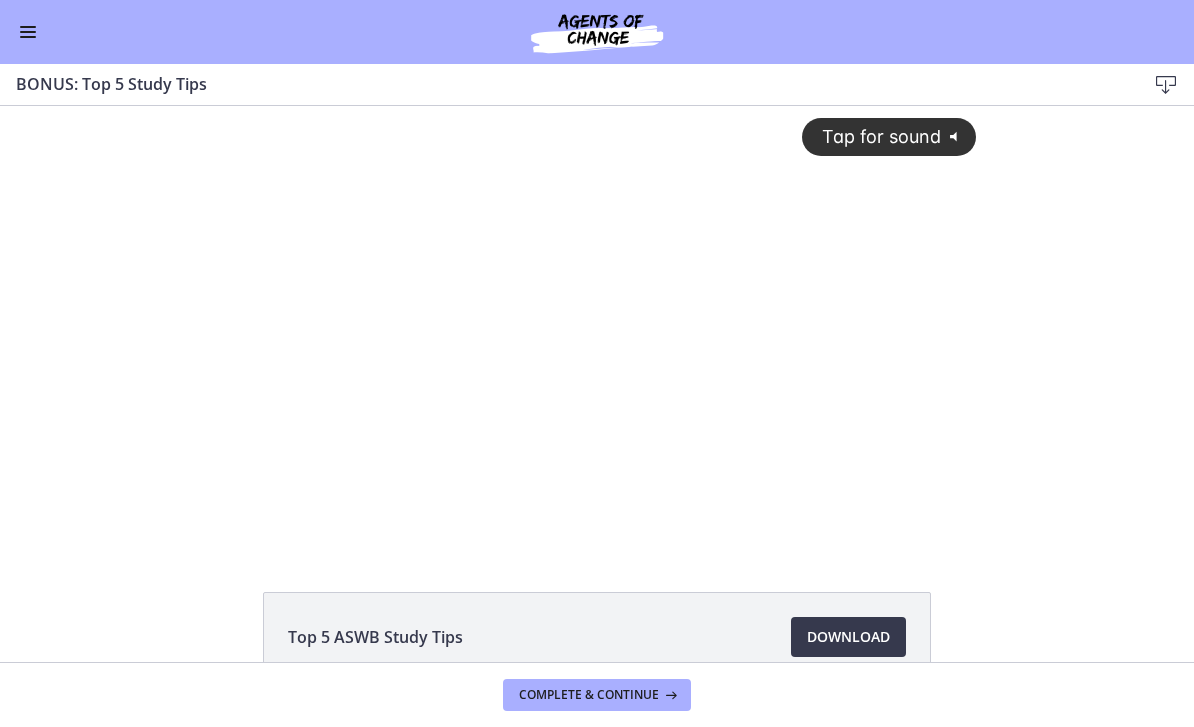 scroll, scrollTop: 115, scrollLeft: 0, axis: vertical 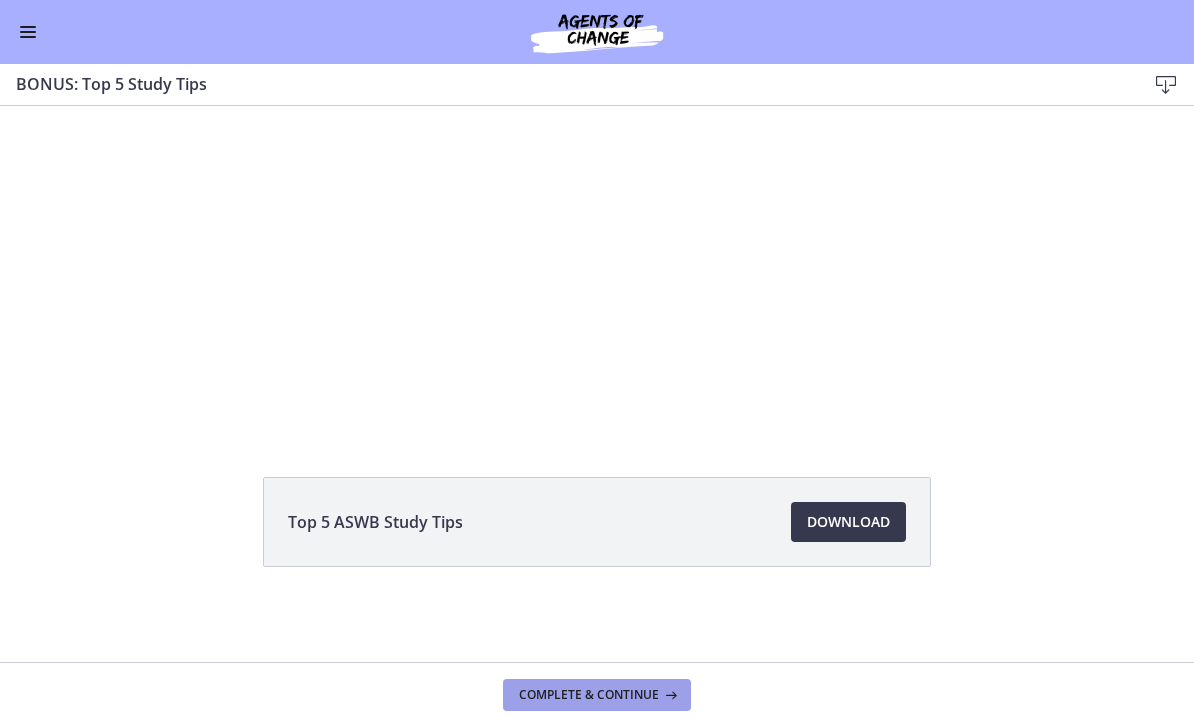 click on "Complete & continue" at bounding box center (589, 695) 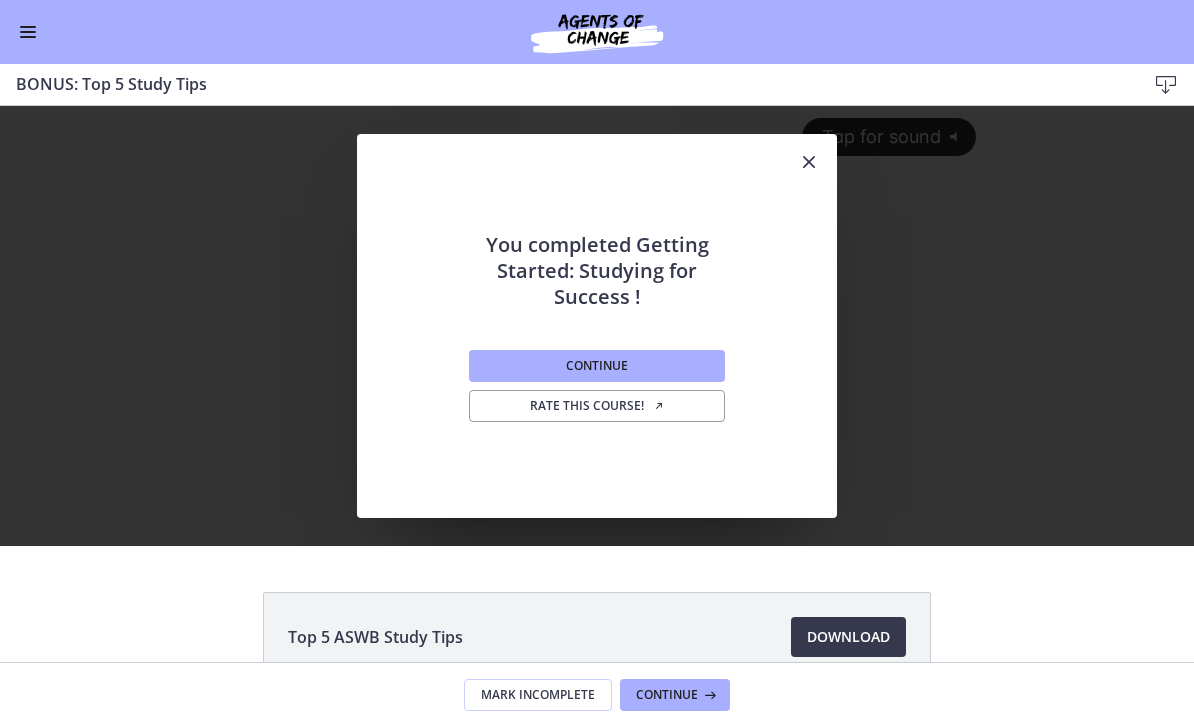 scroll, scrollTop: 0, scrollLeft: 0, axis: both 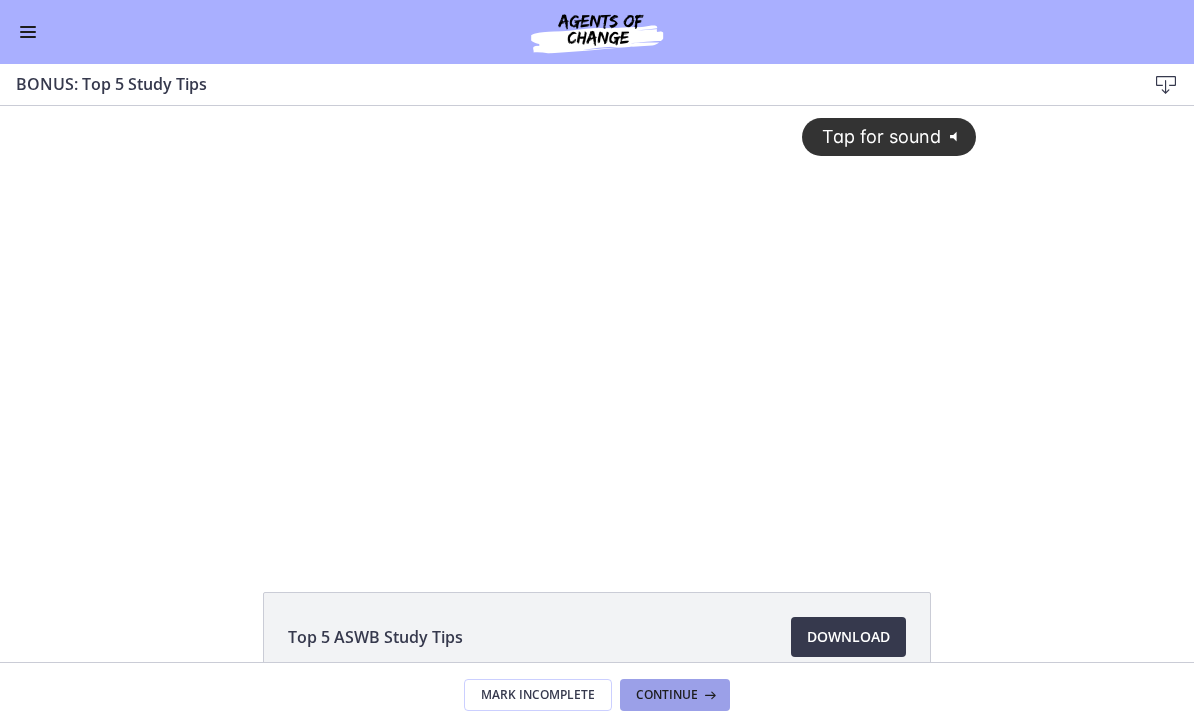 click on "Continue" at bounding box center (667, 695) 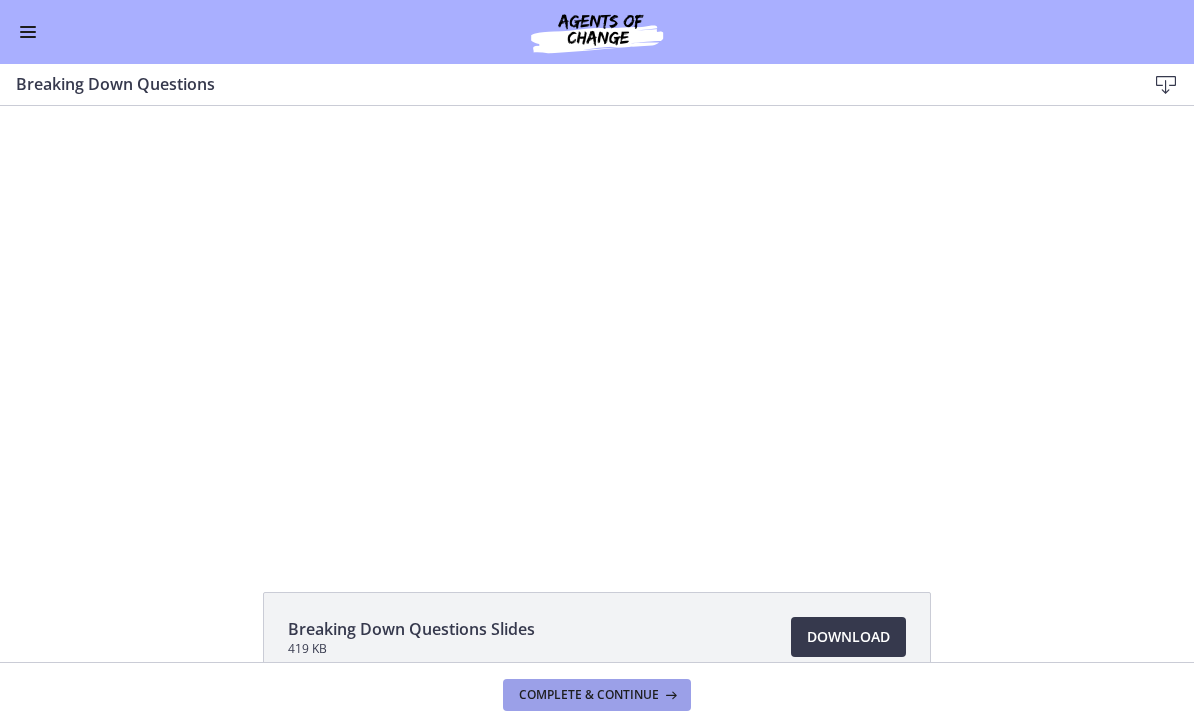 scroll, scrollTop: 0, scrollLeft: 0, axis: both 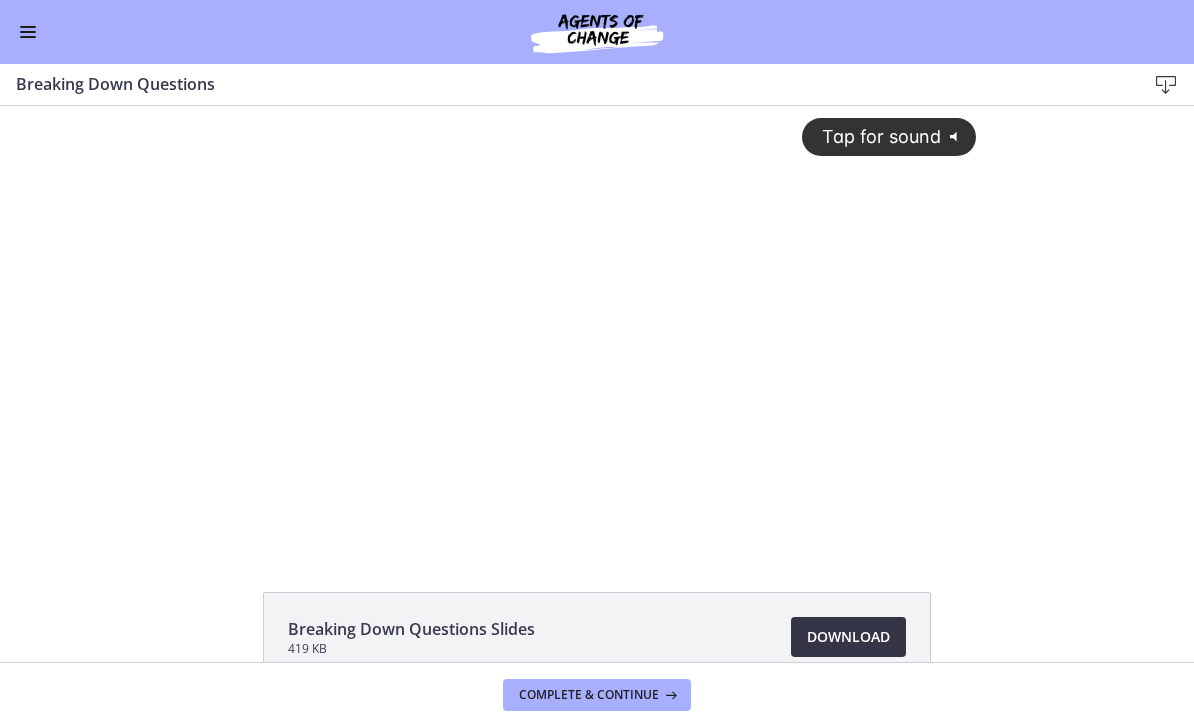 click on "Download
Opens in a new window" at bounding box center (848, 637) 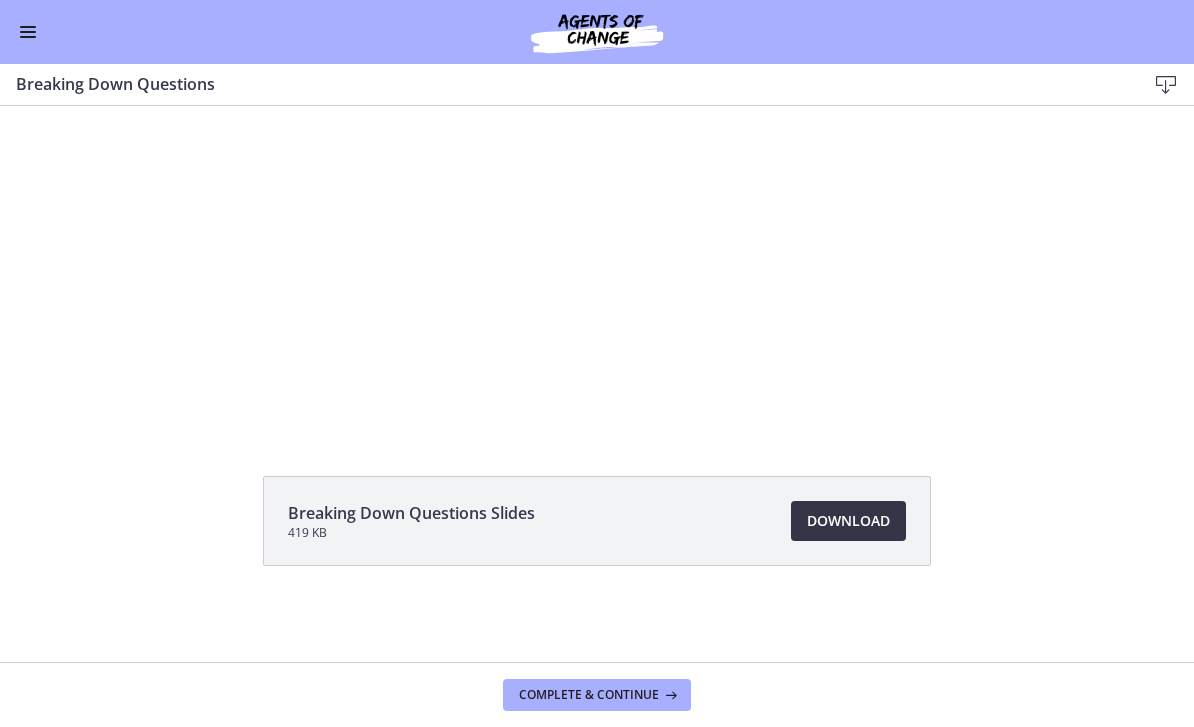 scroll, scrollTop: 116, scrollLeft: 0, axis: vertical 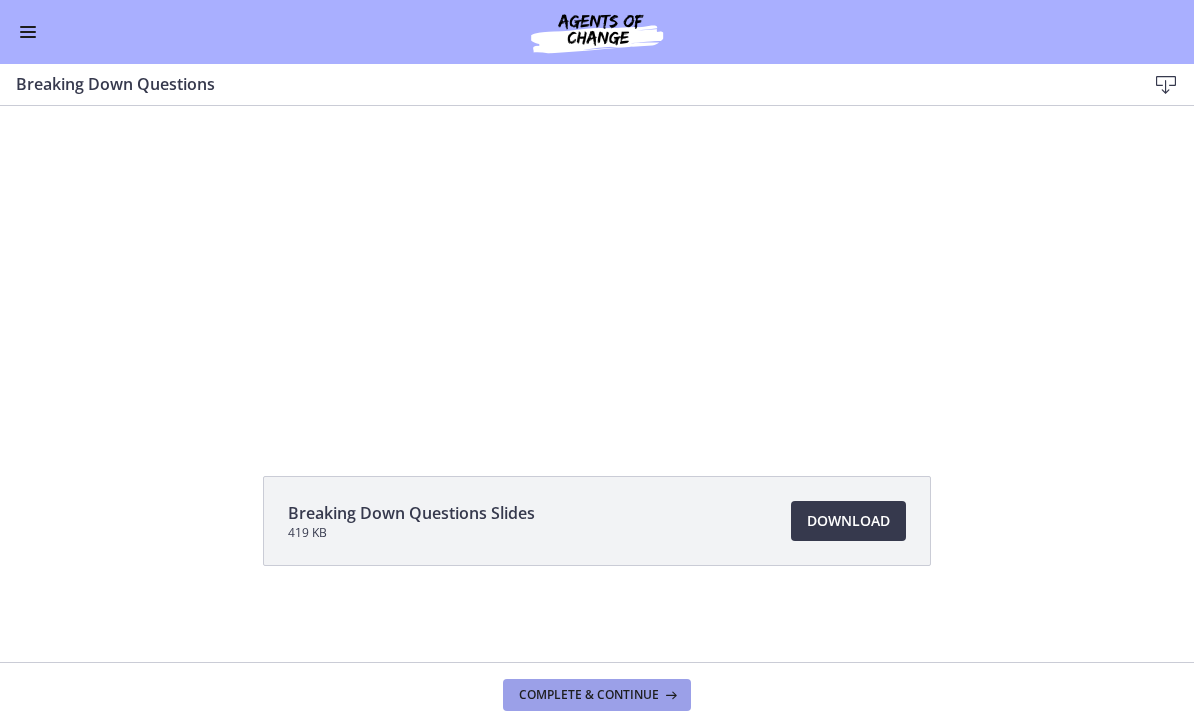 click at bounding box center (669, 695) 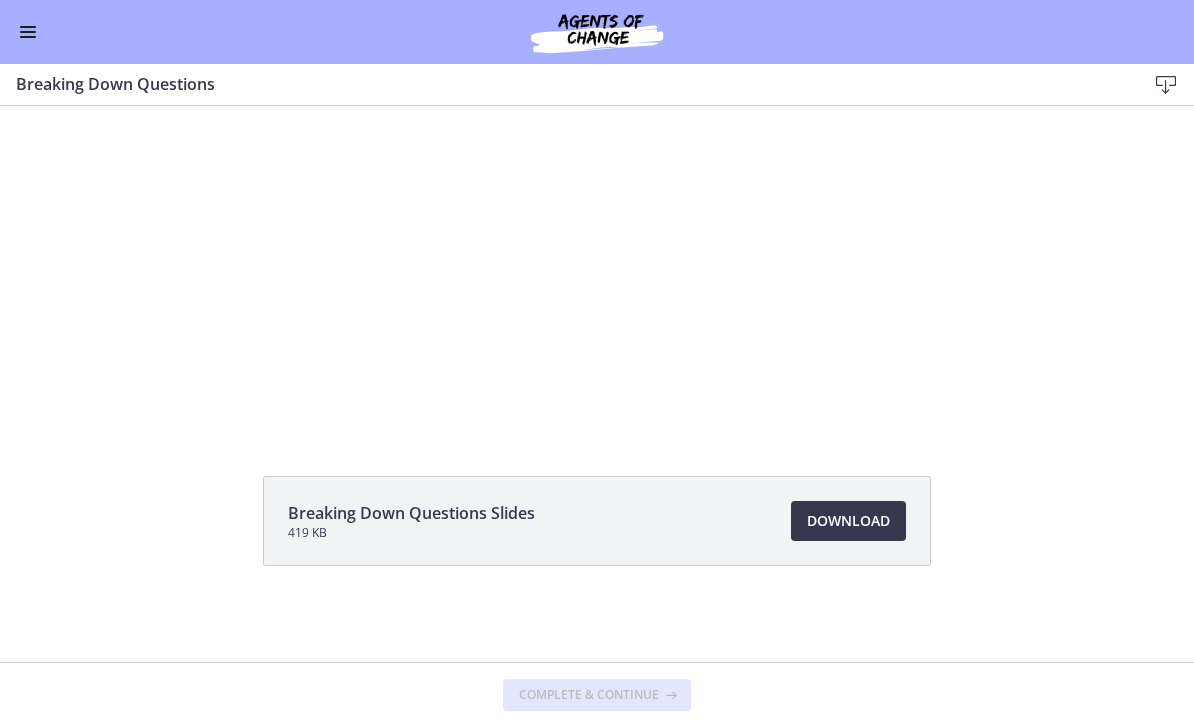 scroll, scrollTop: 0, scrollLeft: 0, axis: both 